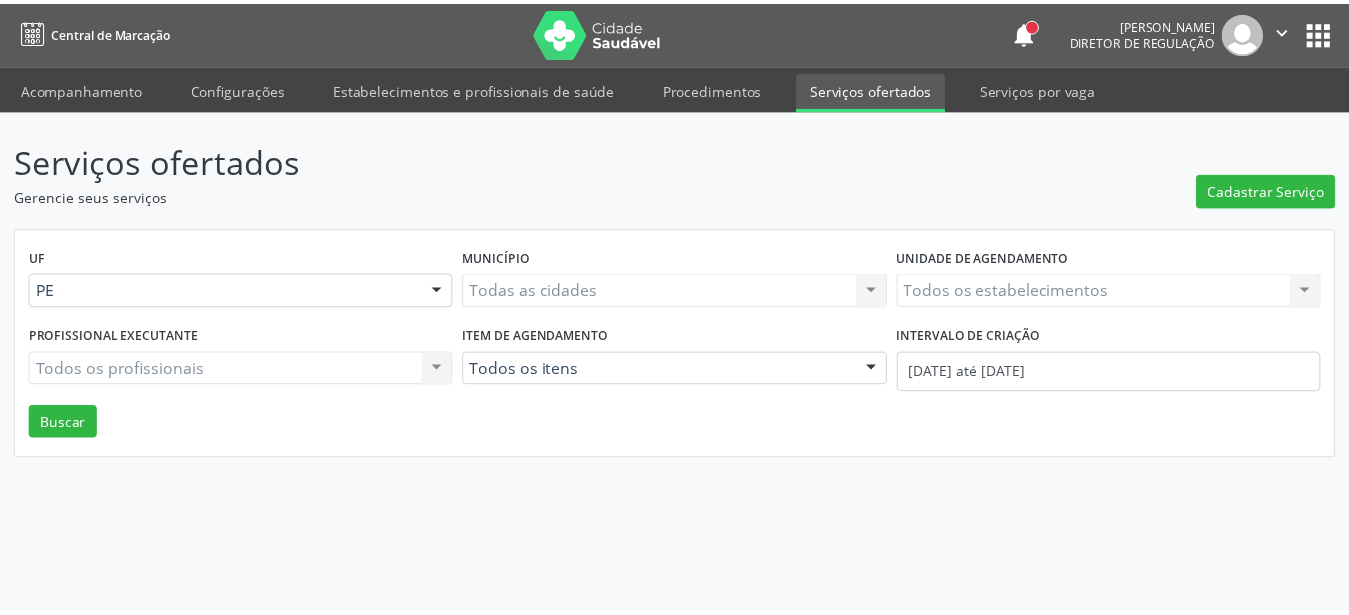scroll, scrollTop: 0, scrollLeft: 0, axis: both 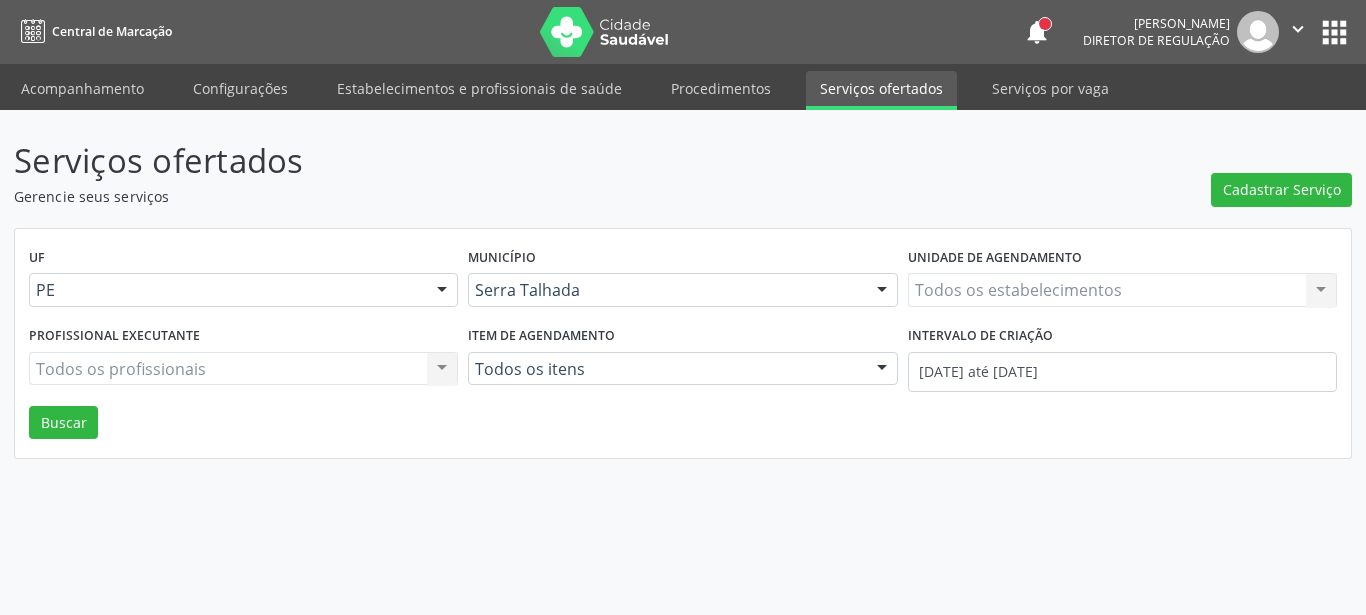 click on "Todos os estabelecimentos         Todos os estabelecimentos
Nenhum resultado encontrado para: "   "
Não há nenhuma opção para ser exibida." at bounding box center (1122, 290) 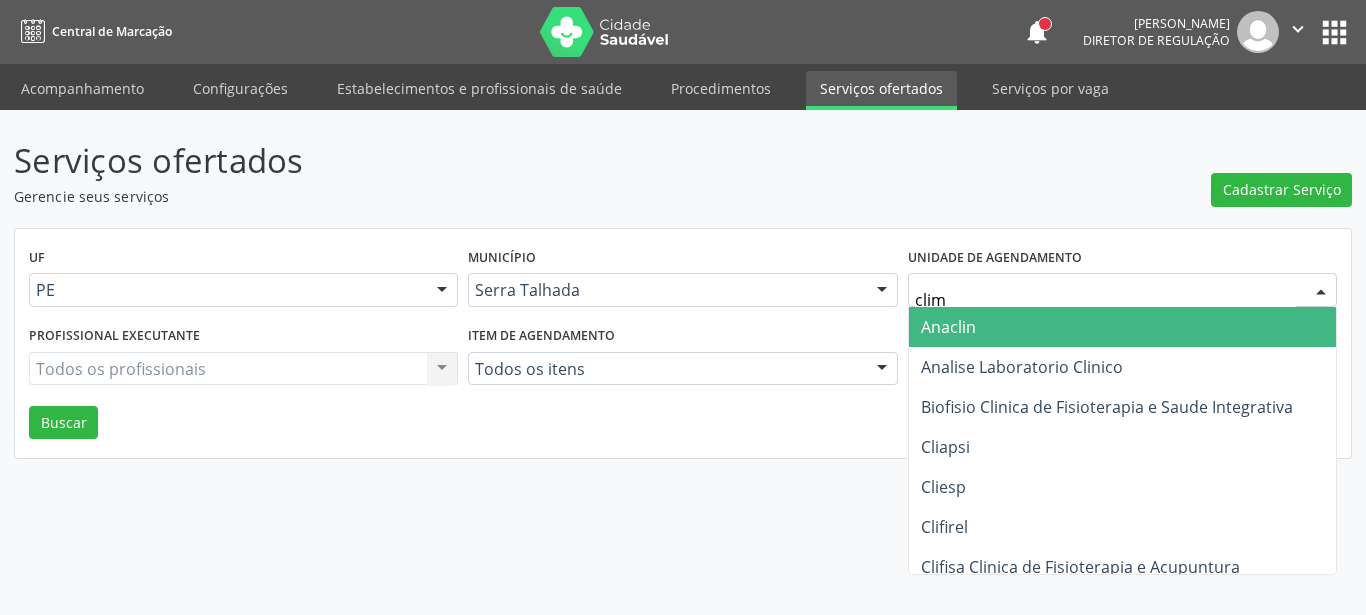 type on "clima" 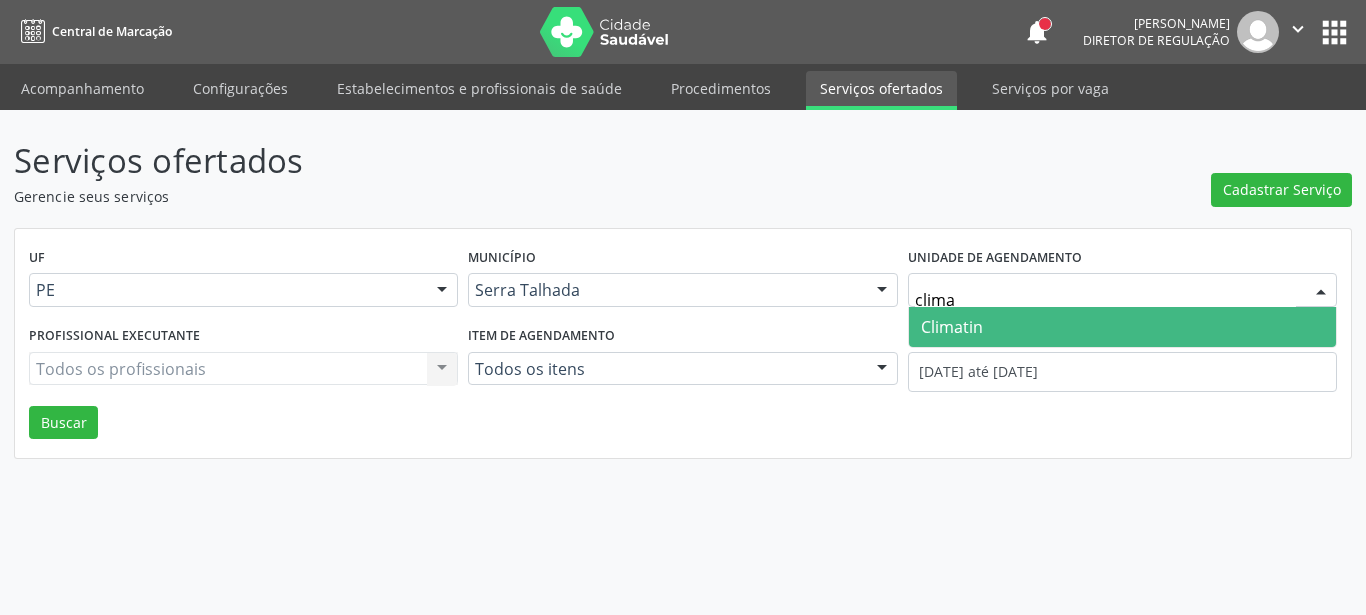 click on "Climatin" at bounding box center [952, 327] 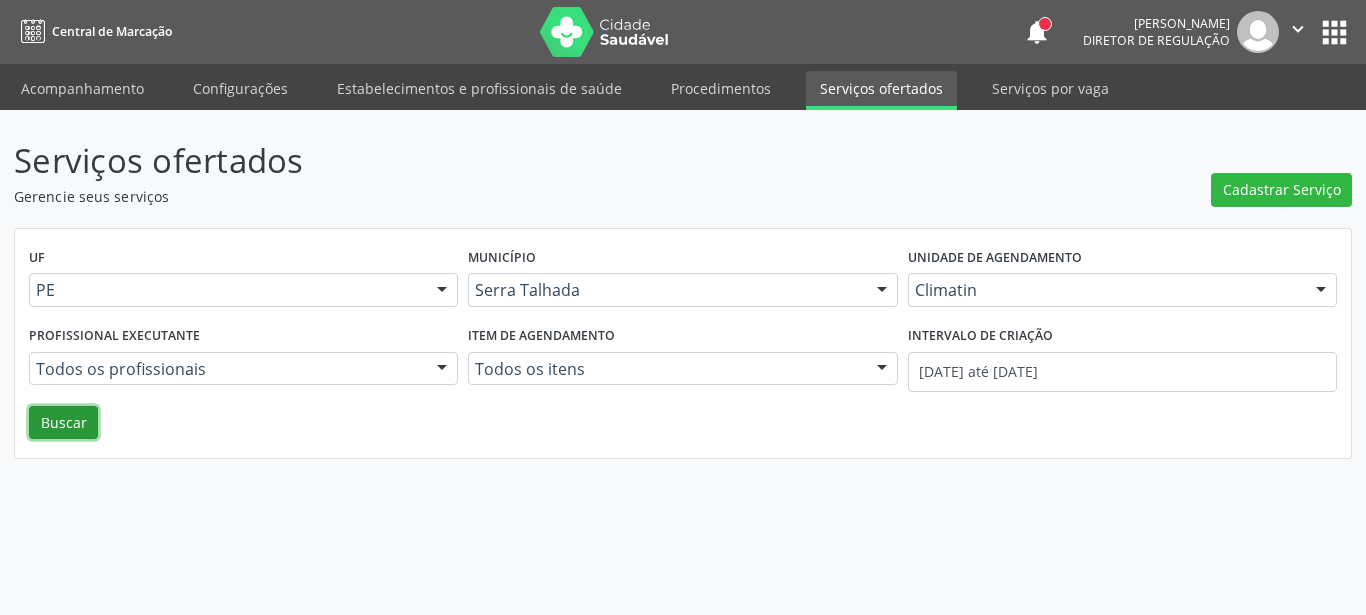 click on "Buscar" at bounding box center [63, 423] 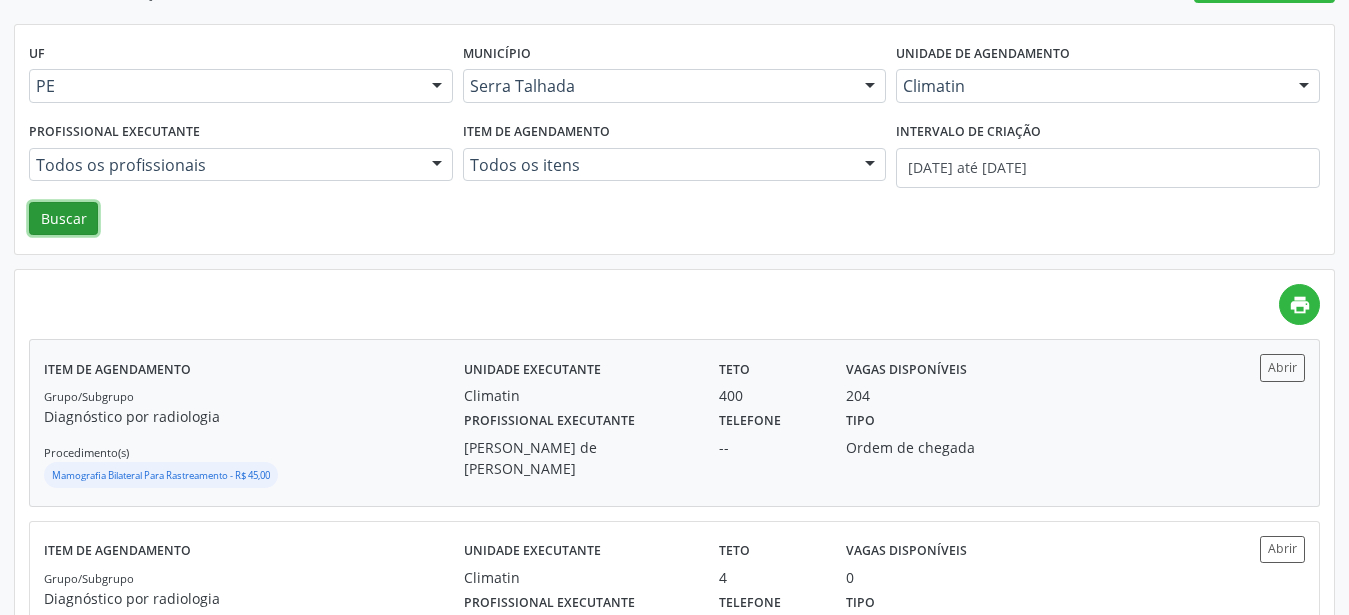 scroll, scrollTop: 338, scrollLeft: 0, axis: vertical 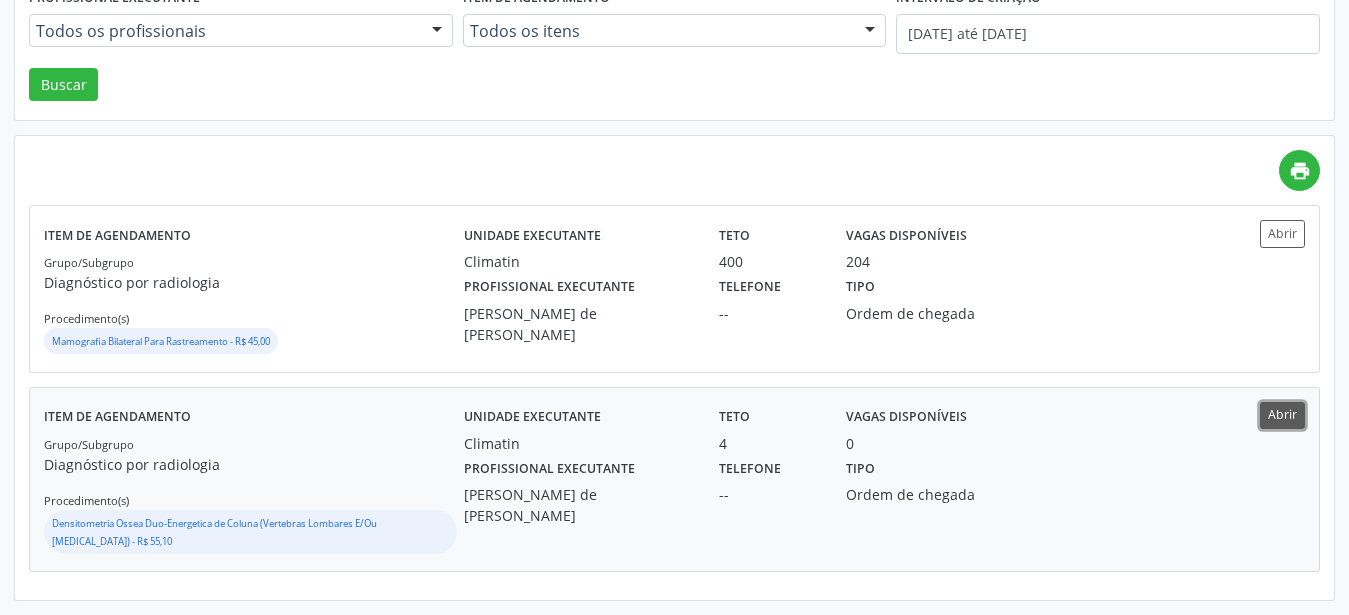 click on "Abrir" at bounding box center [1282, 415] 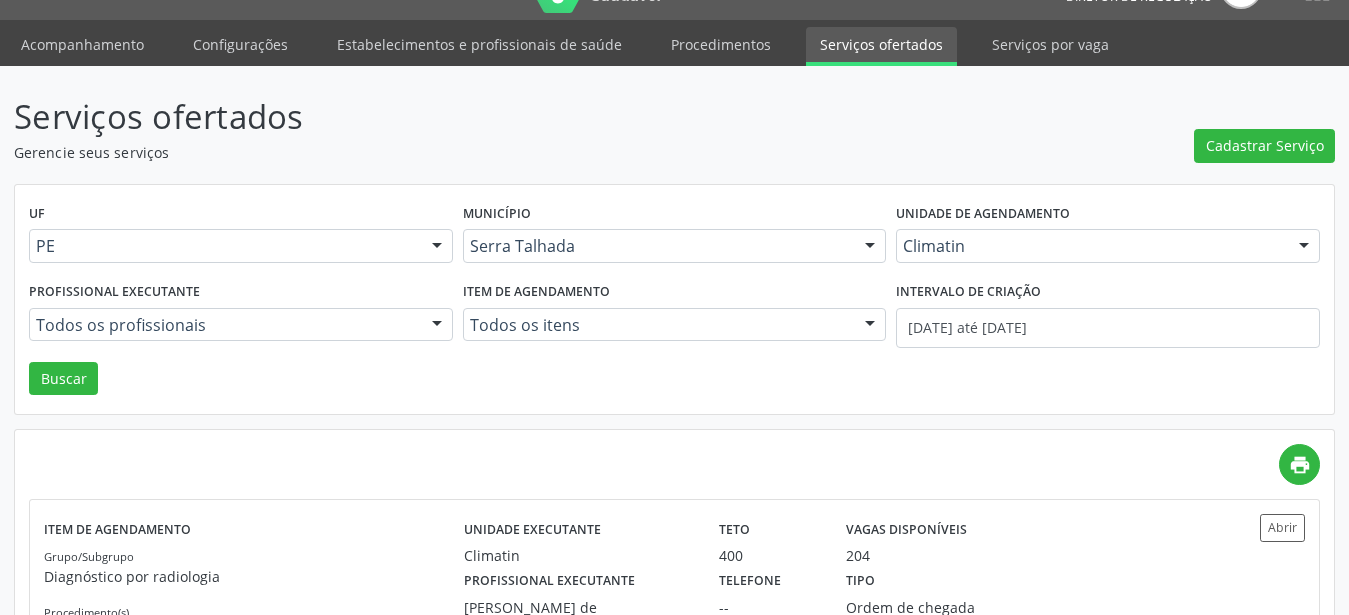 scroll, scrollTop: 0, scrollLeft: 0, axis: both 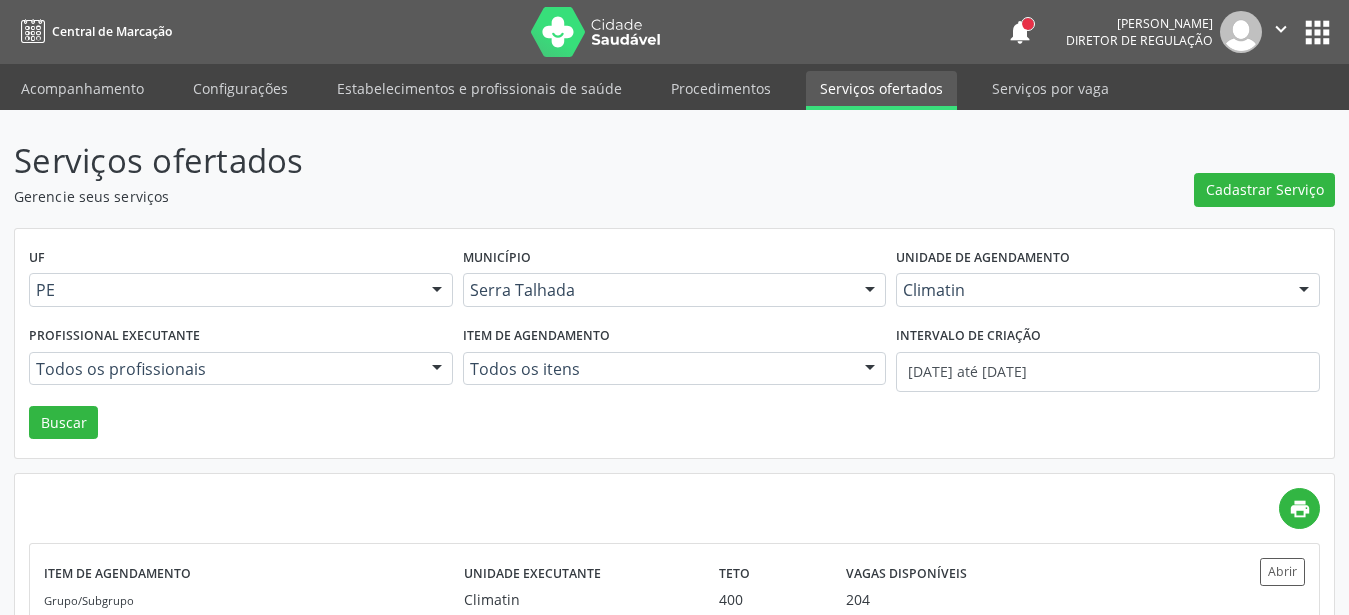 click on "apps" at bounding box center [1317, 32] 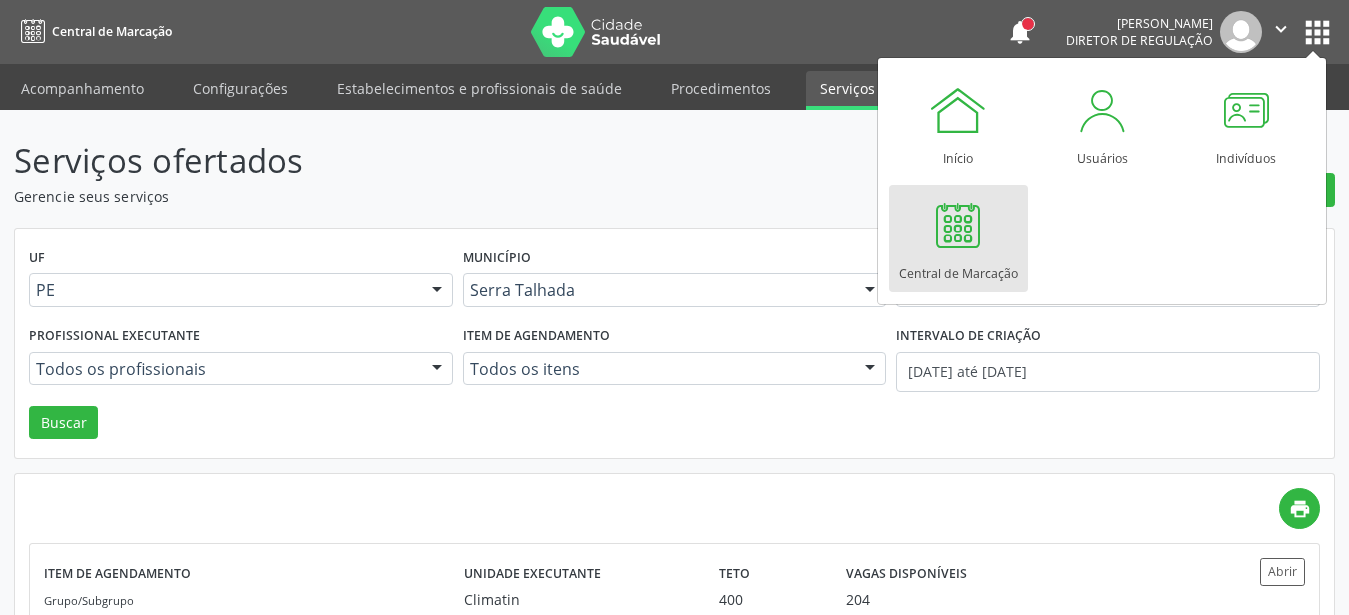 click at bounding box center [958, 225] 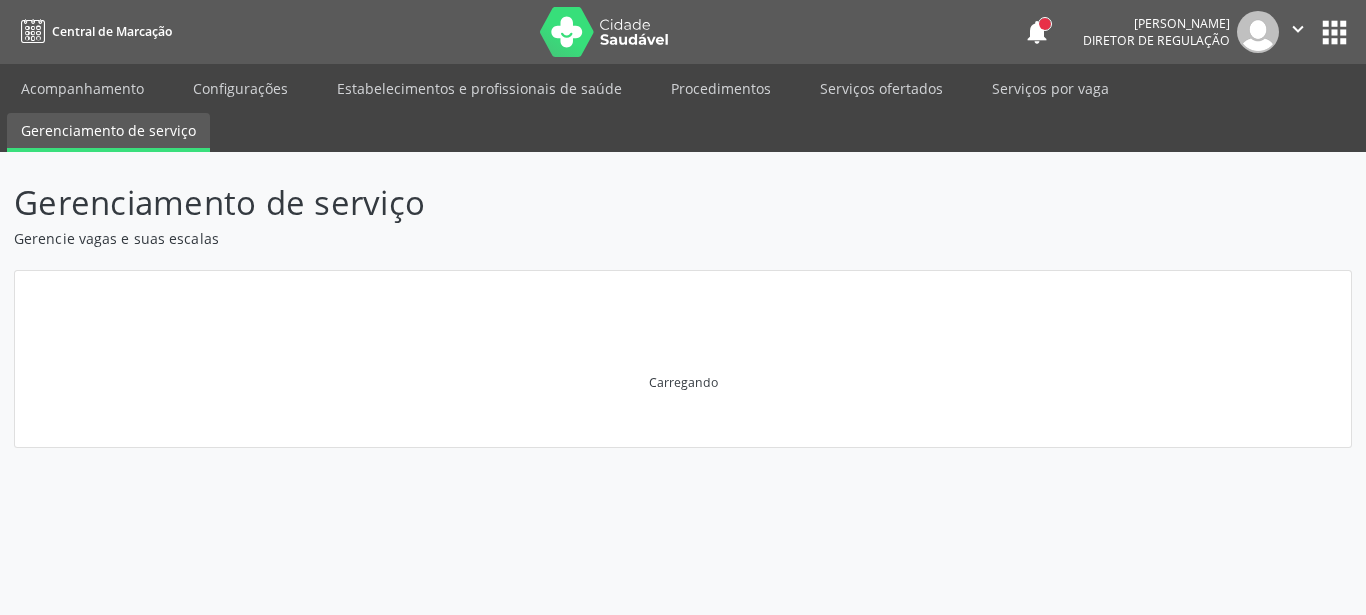 scroll, scrollTop: 0, scrollLeft: 0, axis: both 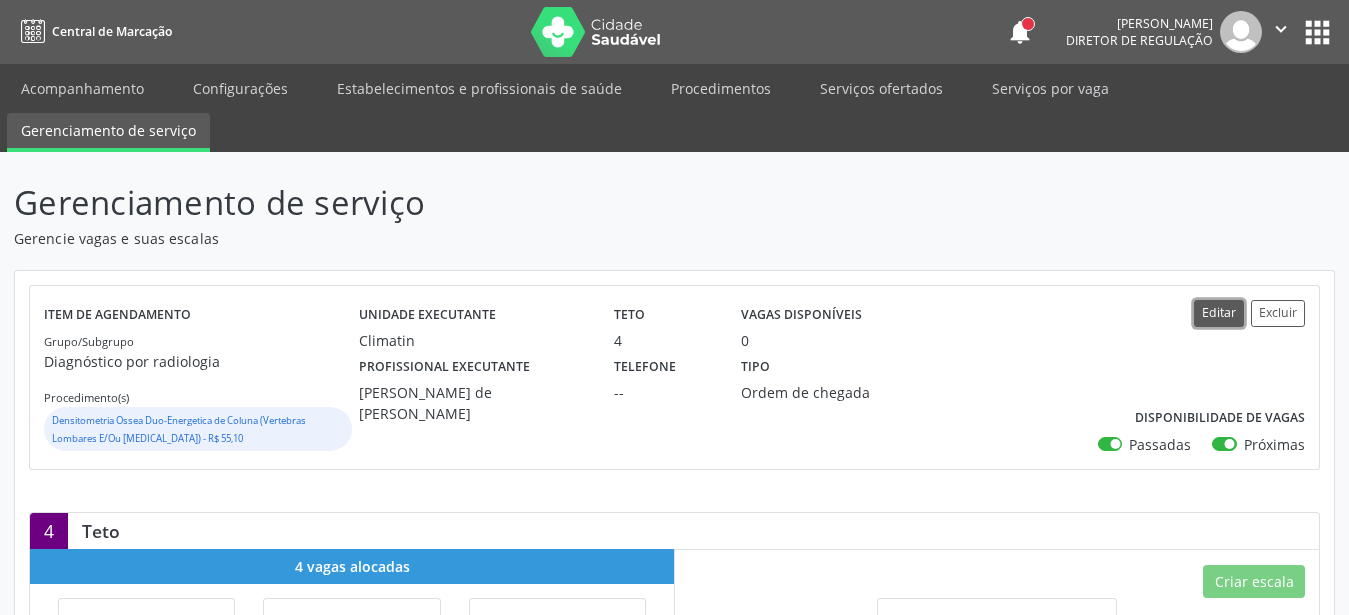 click on "Editar" at bounding box center (1219, 313) 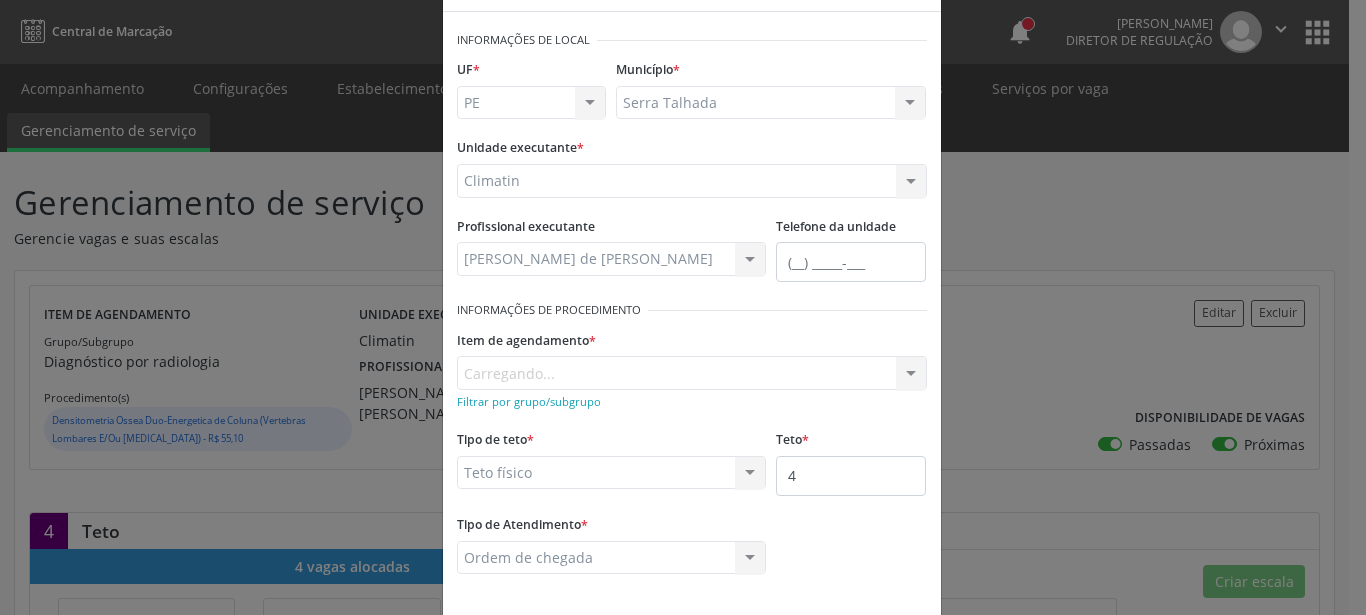 scroll, scrollTop: 114, scrollLeft: 0, axis: vertical 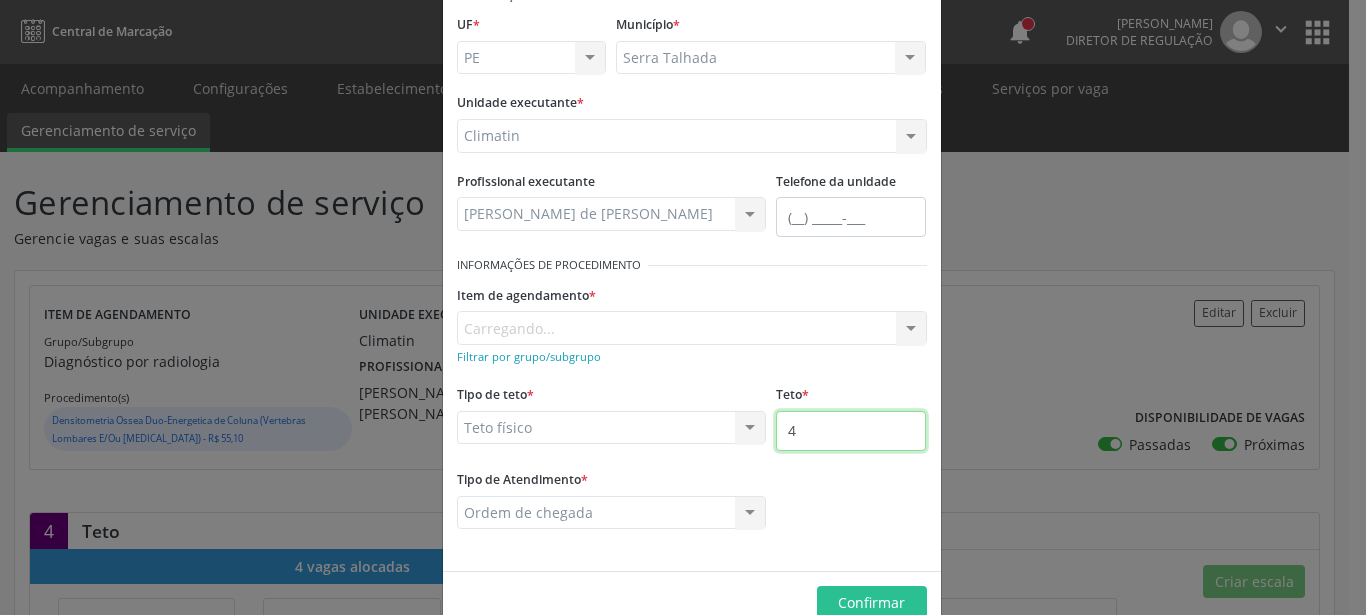 click on "4" at bounding box center (851, 431) 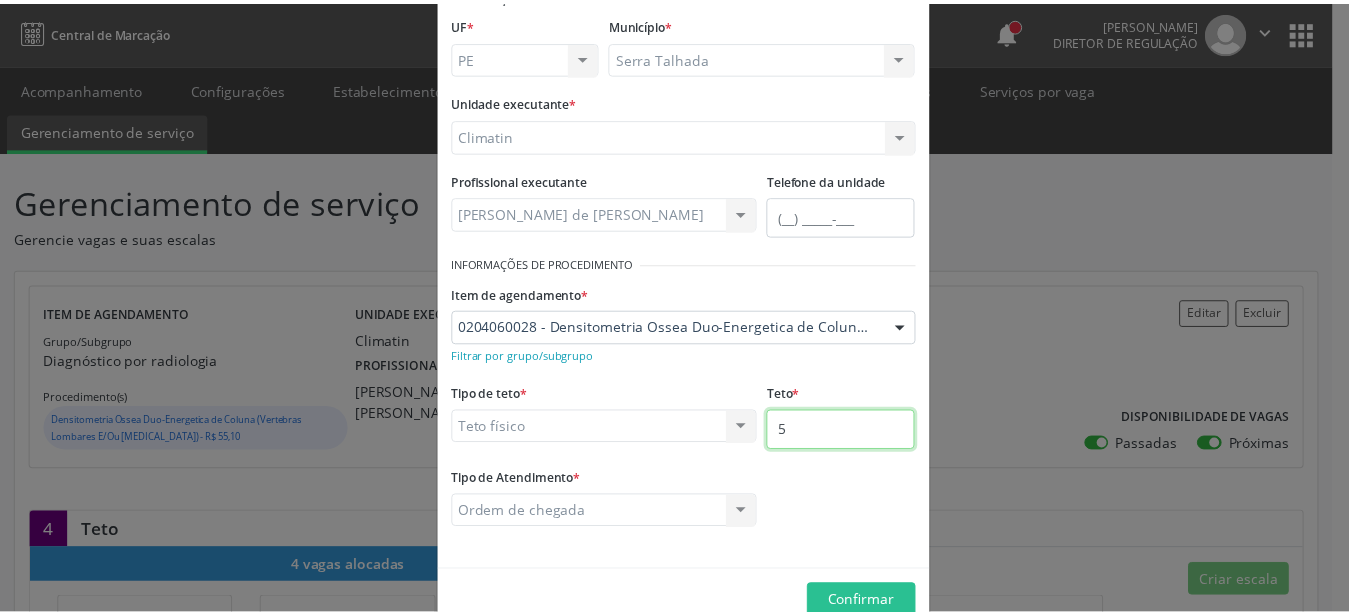 scroll, scrollTop: 158, scrollLeft: 0, axis: vertical 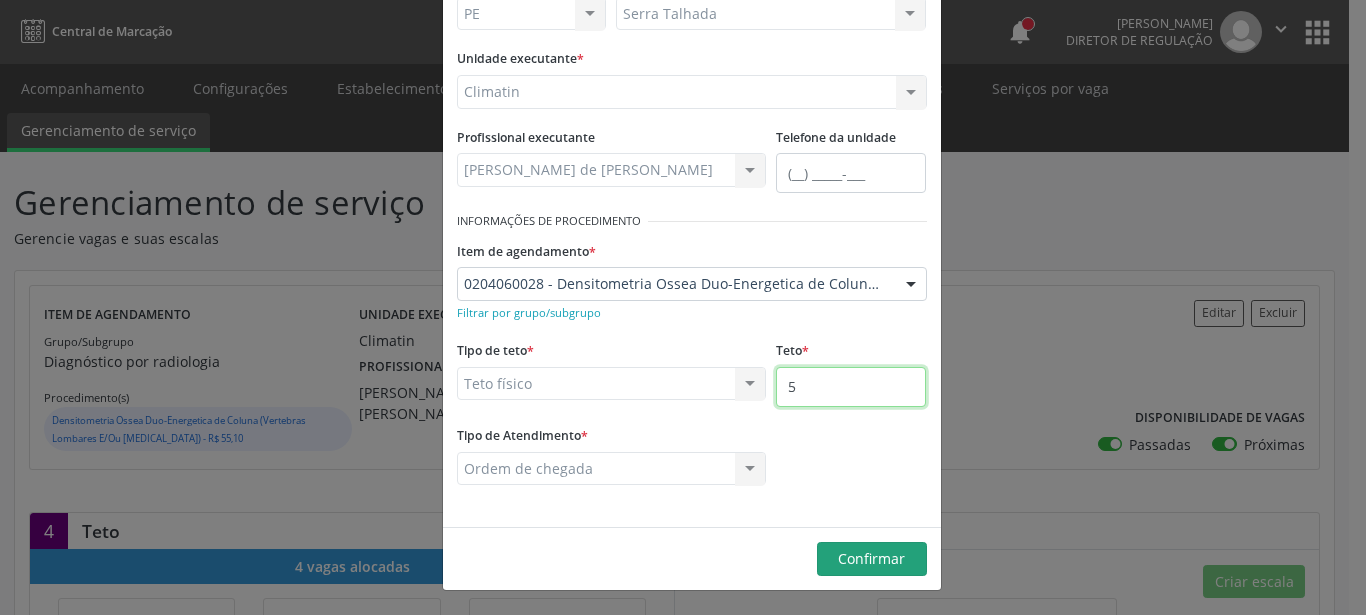 type on "5" 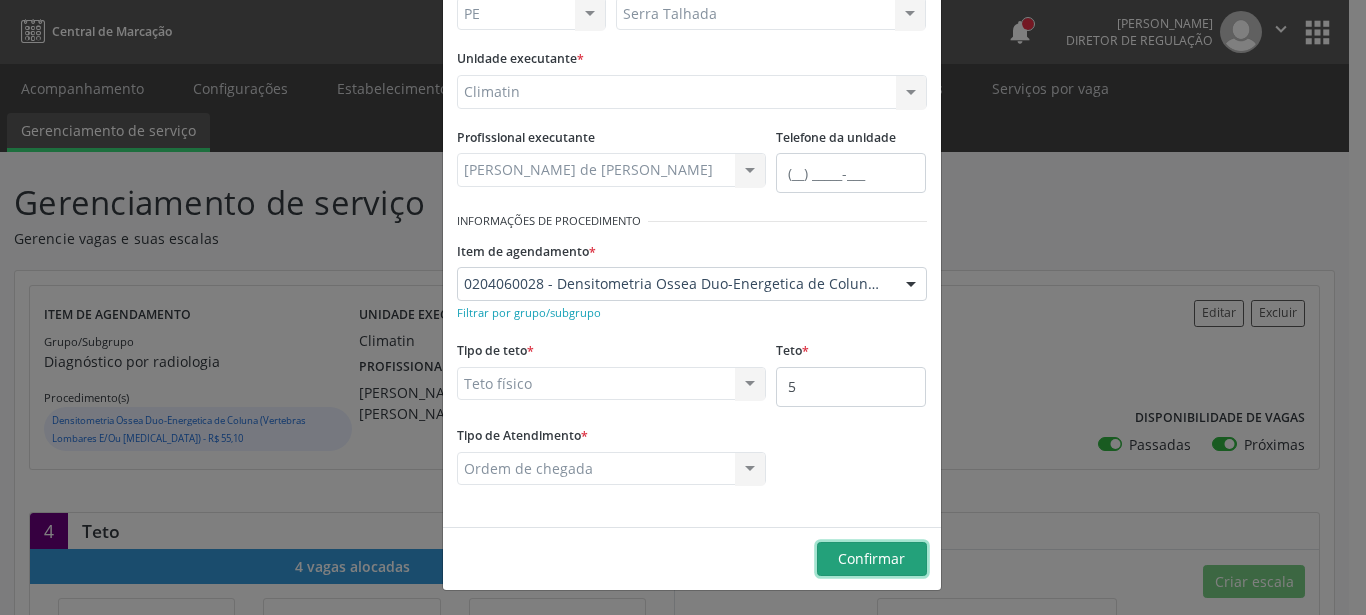 click on "Confirmar" at bounding box center (871, 558) 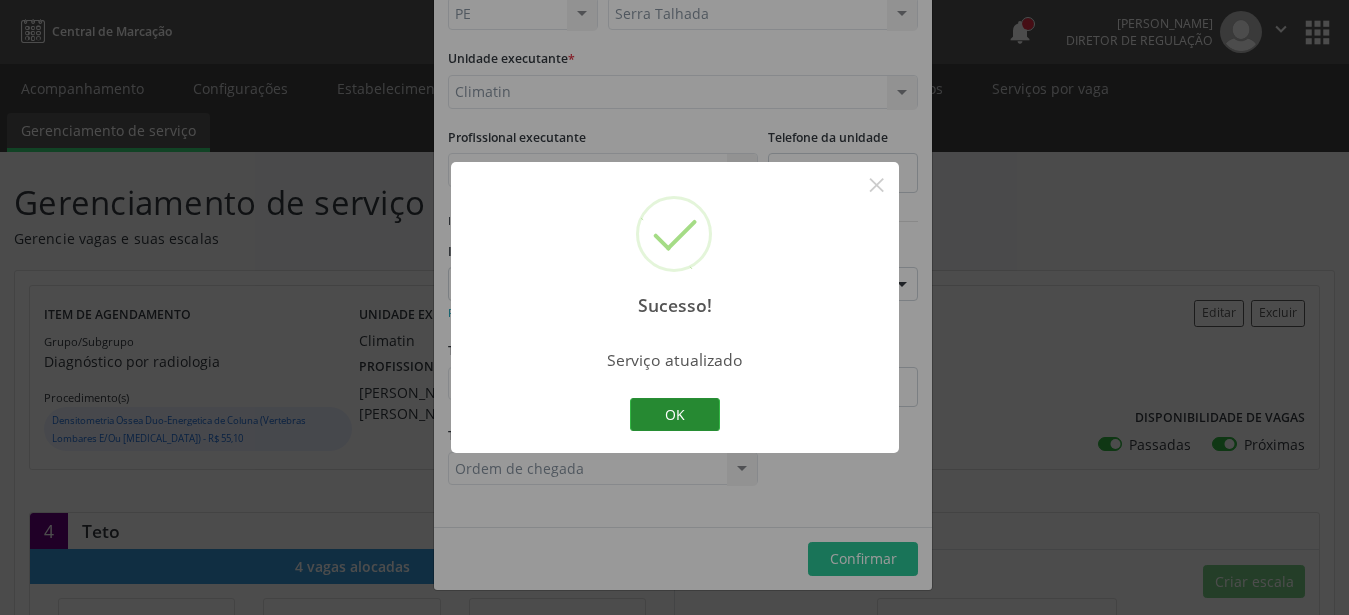 click on "OK" at bounding box center (675, 415) 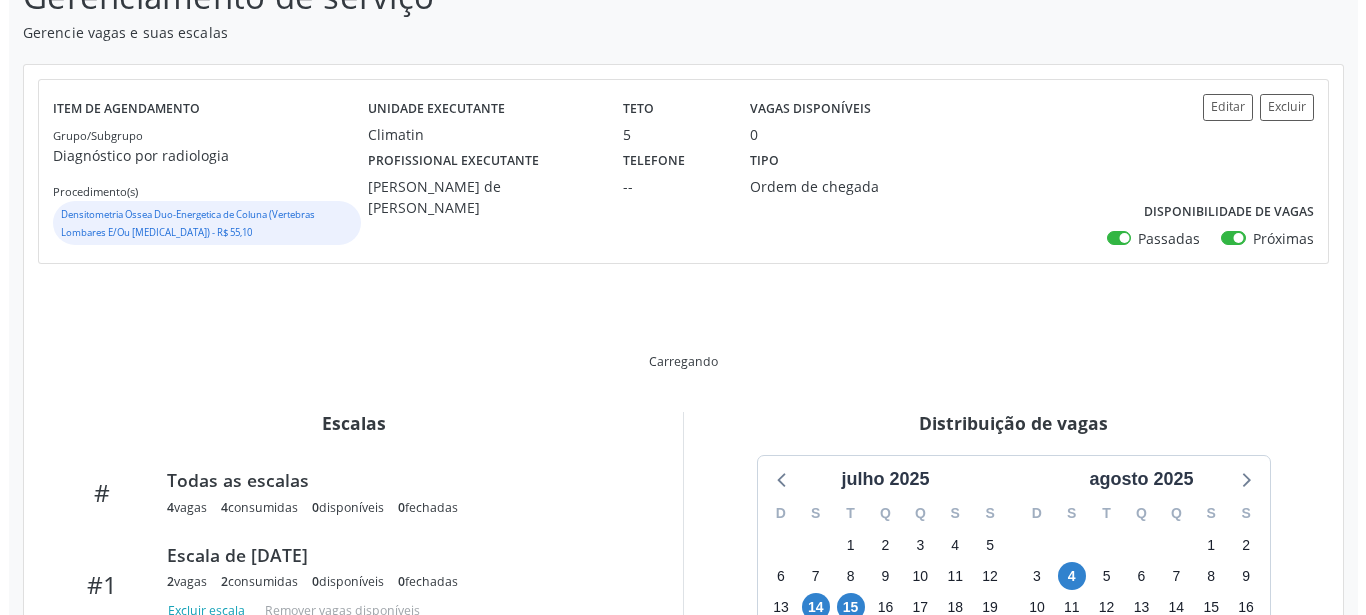 scroll, scrollTop: 306, scrollLeft: 0, axis: vertical 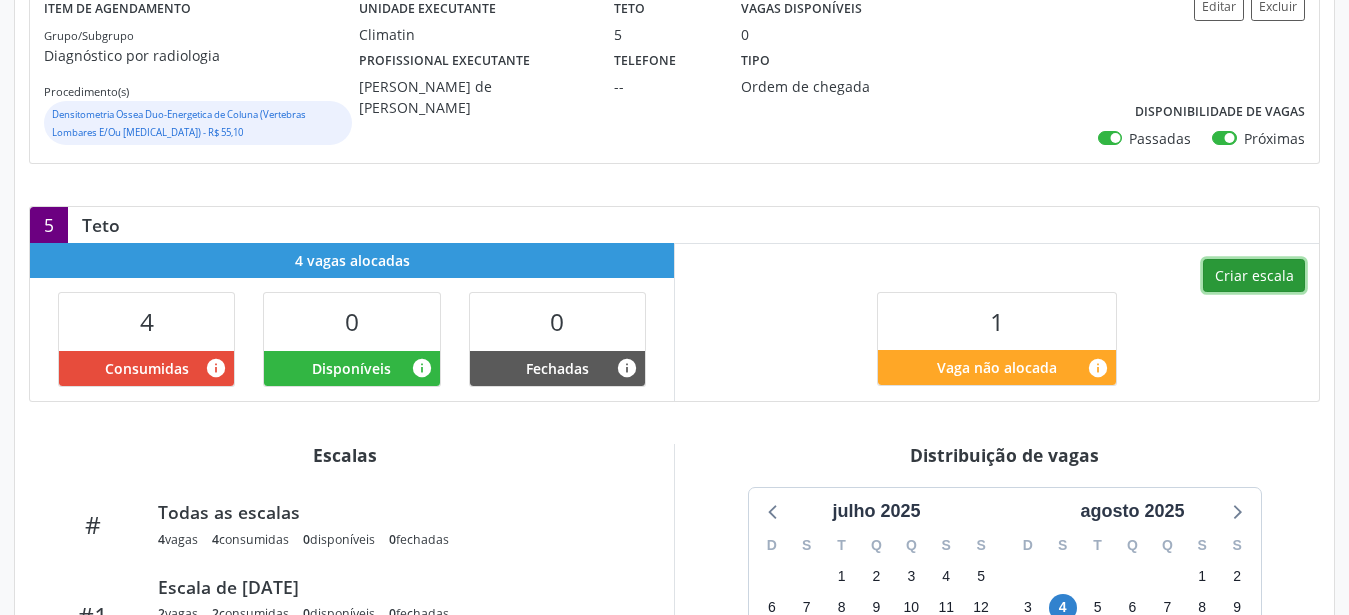 click on "Criar escala" at bounding box center (1254, 276) 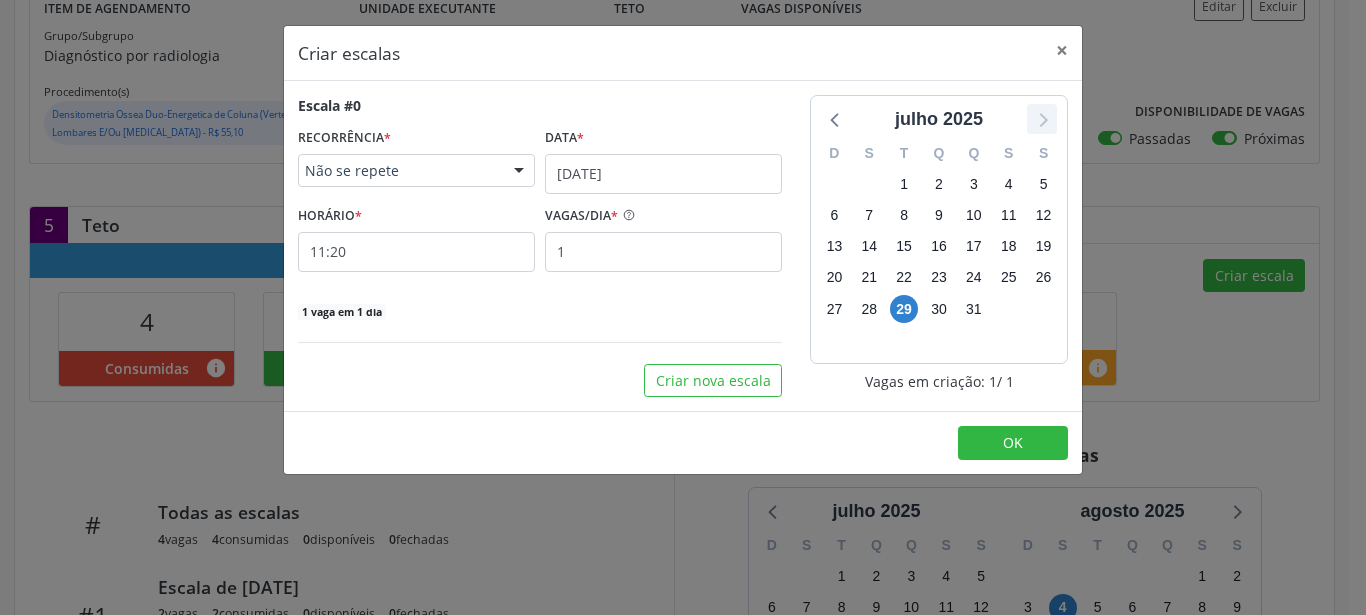 drag, startPoint x: 1046, startPoint y: 112, endPoint x: 1030, endPoint y: 114, distance: 16.124516 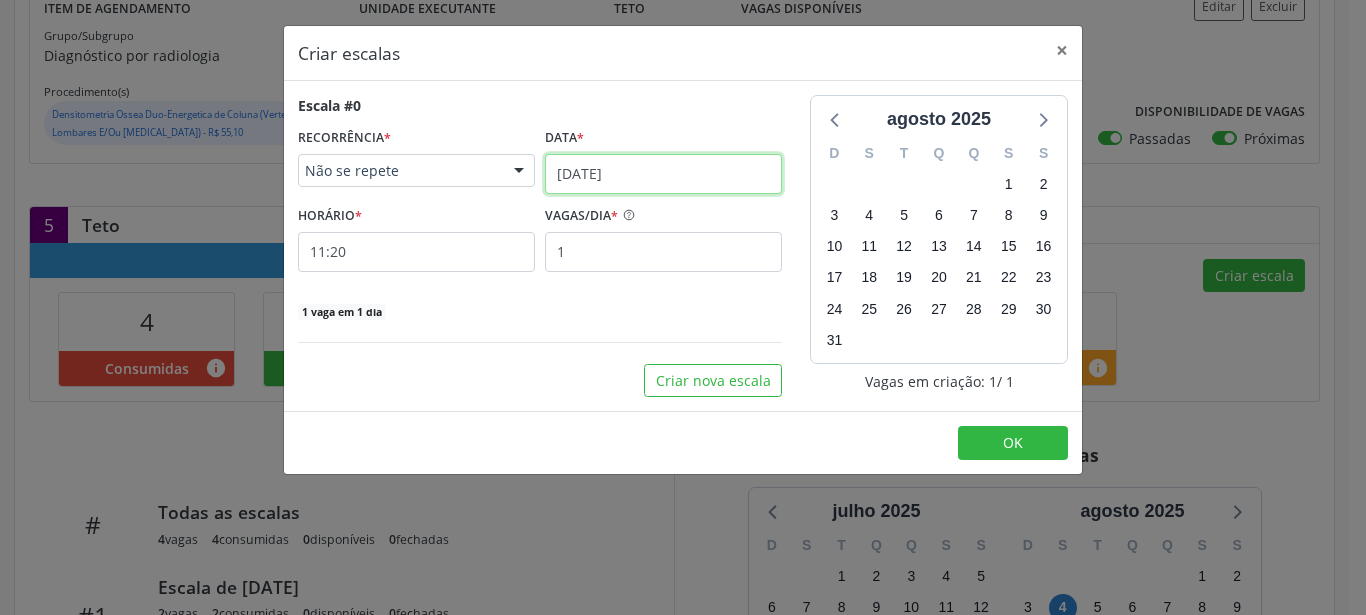 click on "29/07/2025" at bounding box center (663, 174) 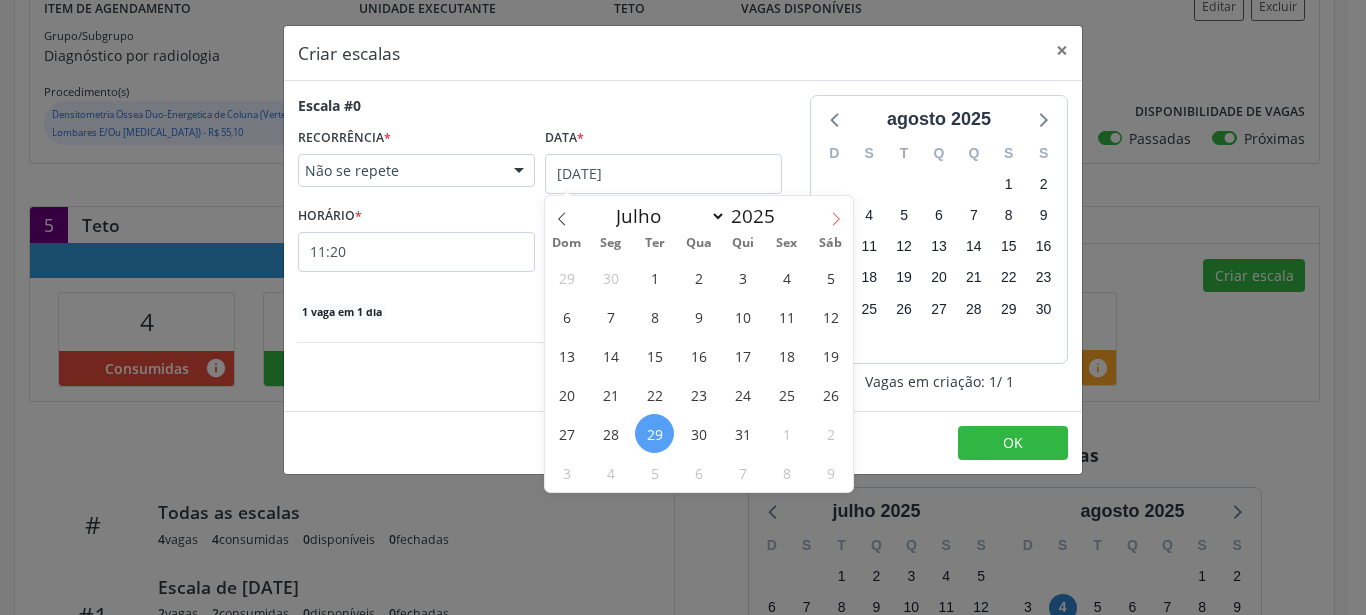 click 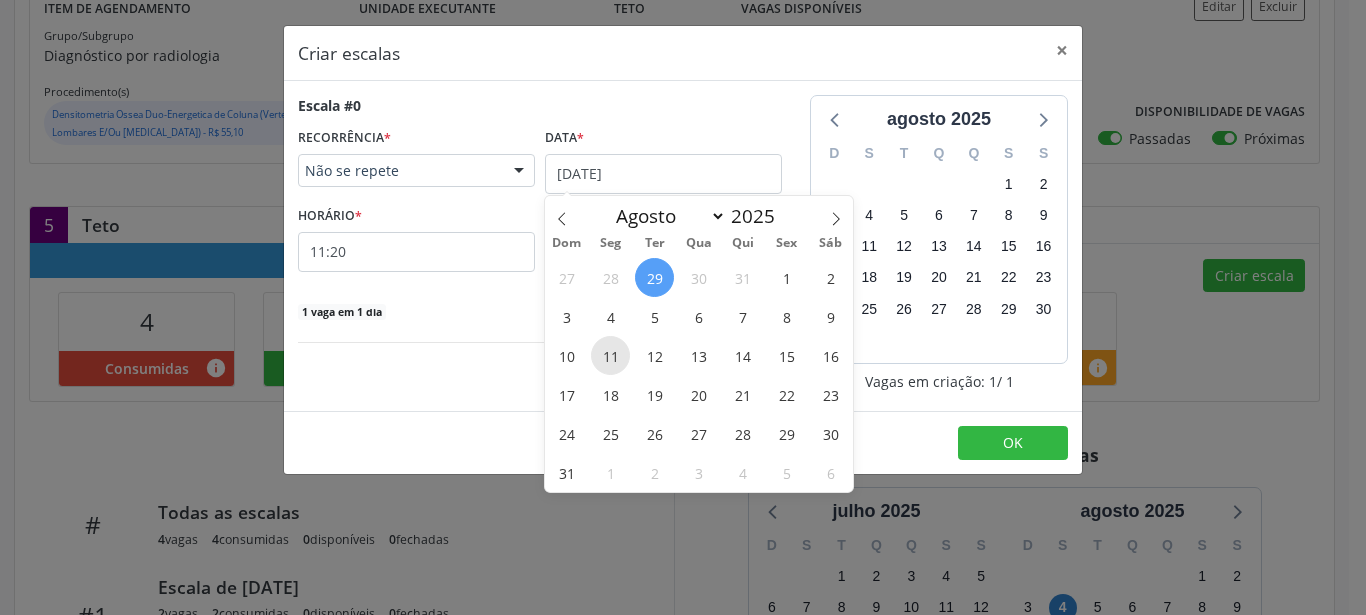 click on "11" at bounding box center [610, 355] 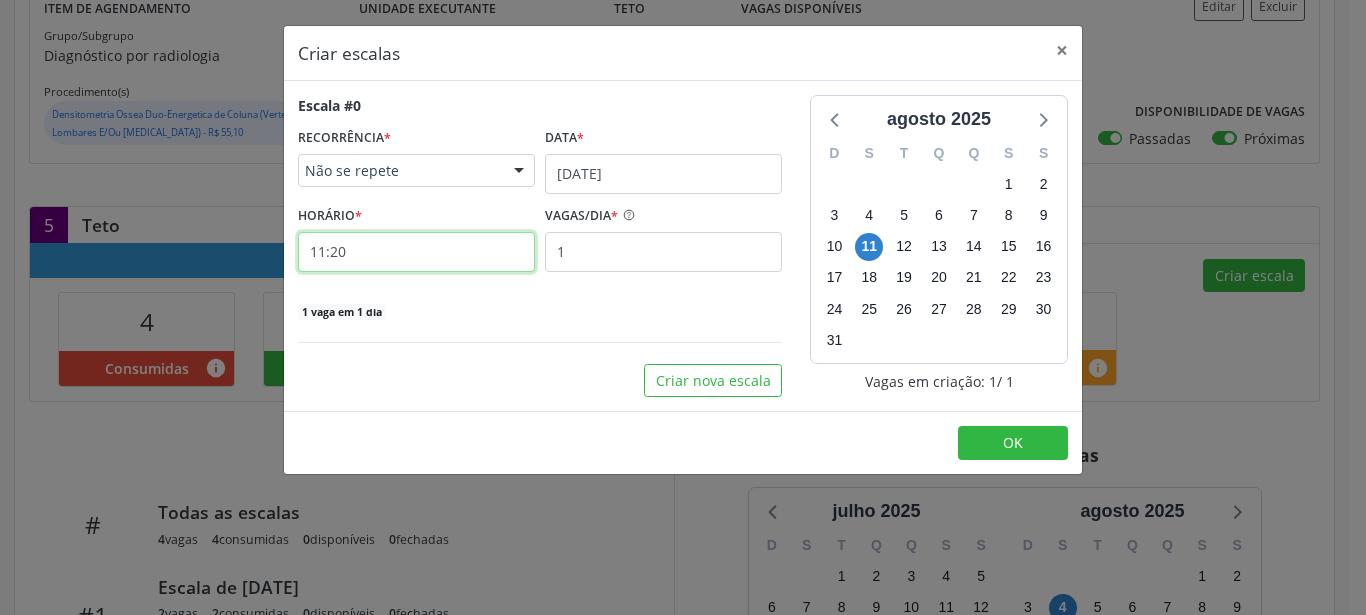 click on "11:20" at bounding box center [416, 252] 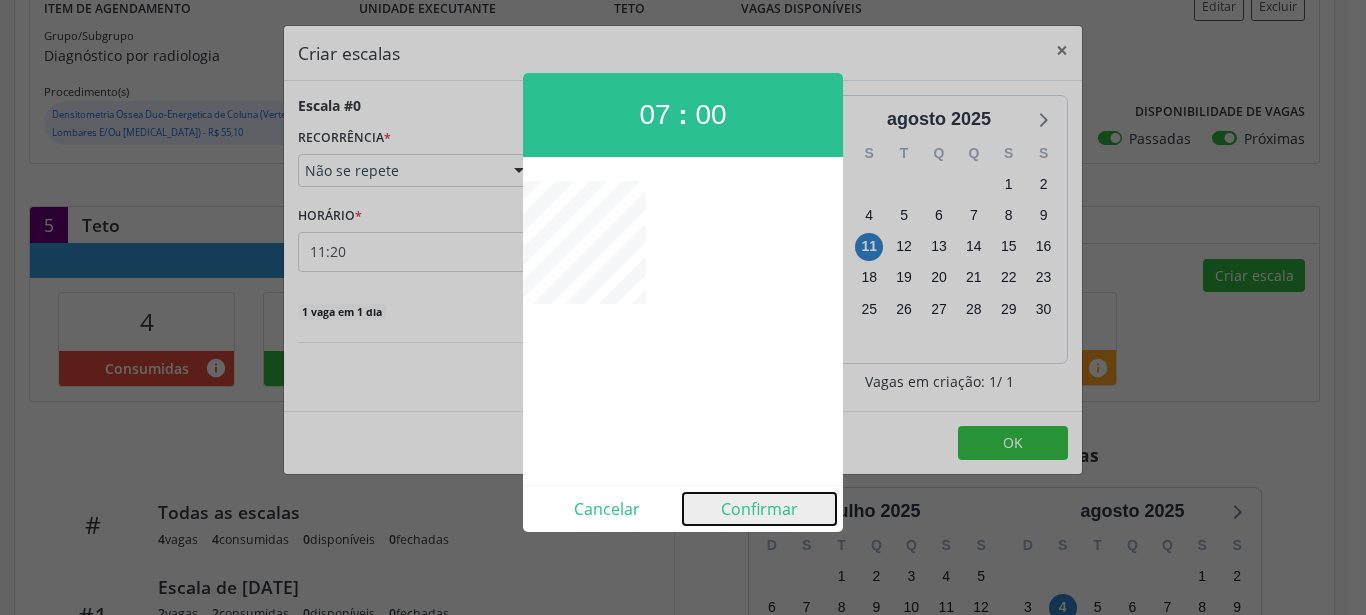 click on "Confirmar" at bounding box center (759, 509) 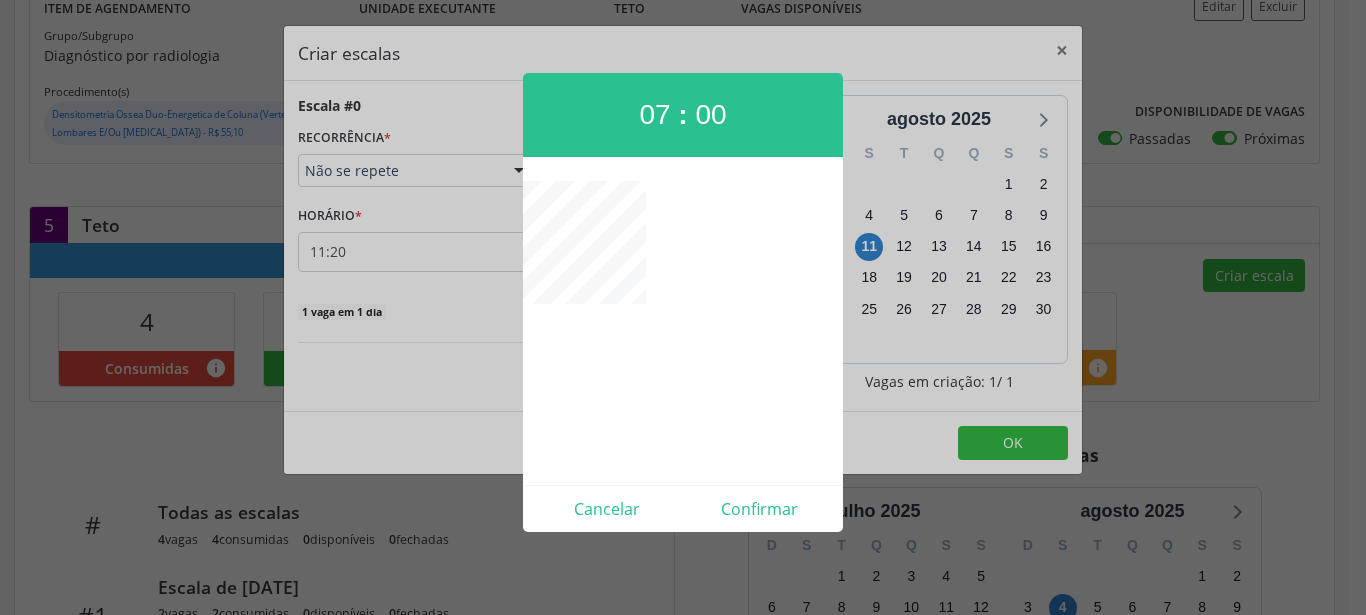 type on "07:00" 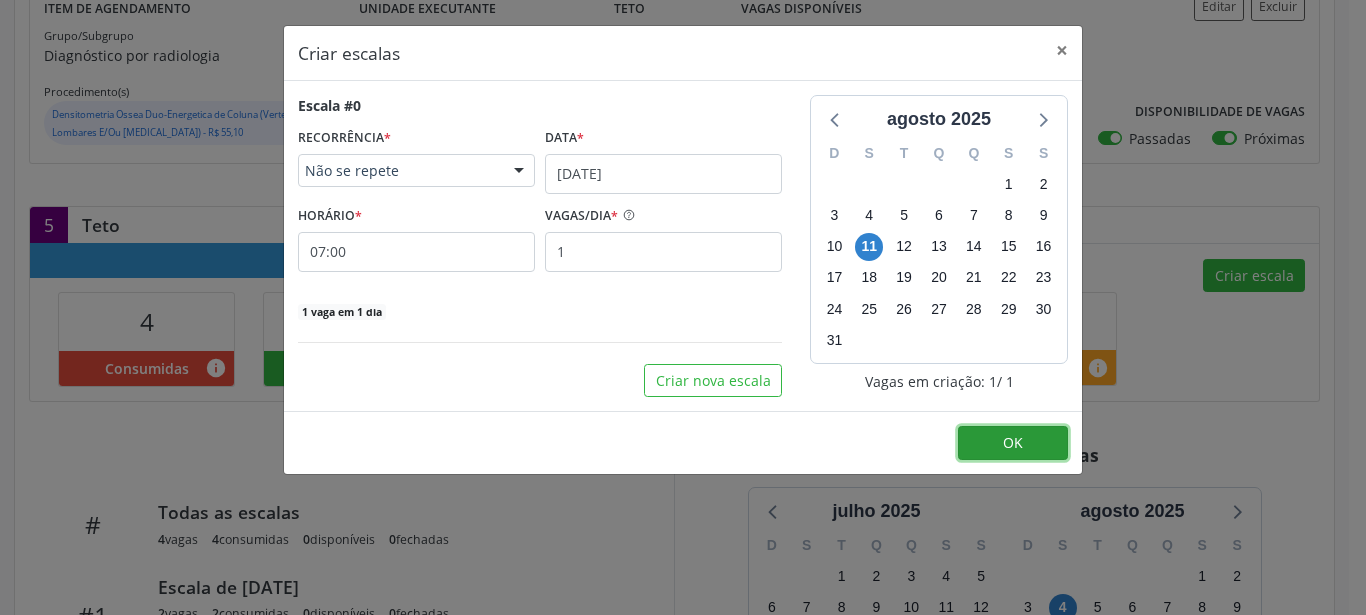 click on "OK" at bounding box center (1013, 443) 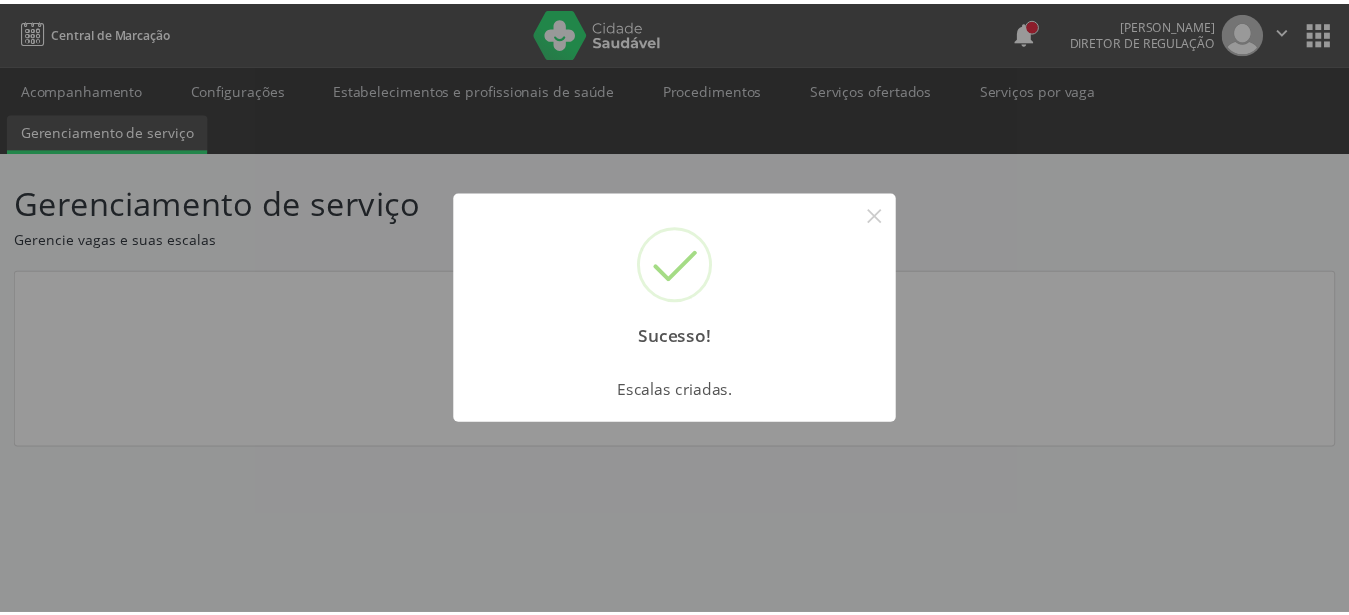 scroll, scrollTop: 0, scrollLeft: 0, axis: both 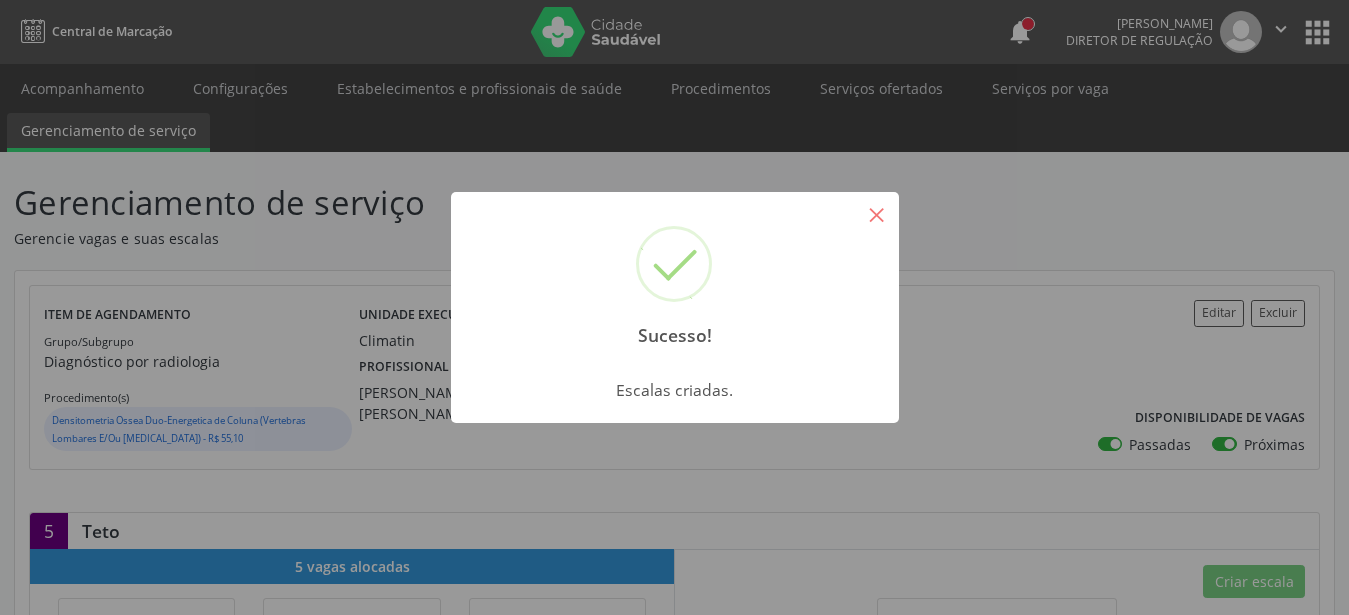 click on "×" at bounding box center [877, 214] 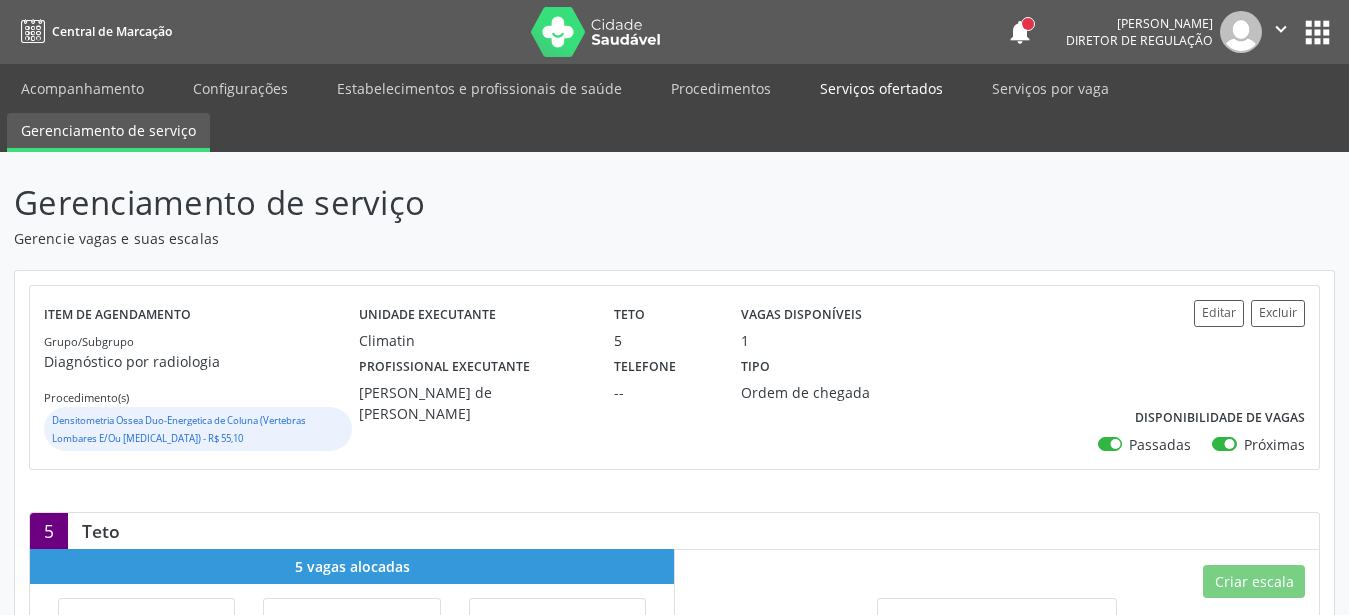 click on "Serviços ofertados" at bounding box center (881, 88) 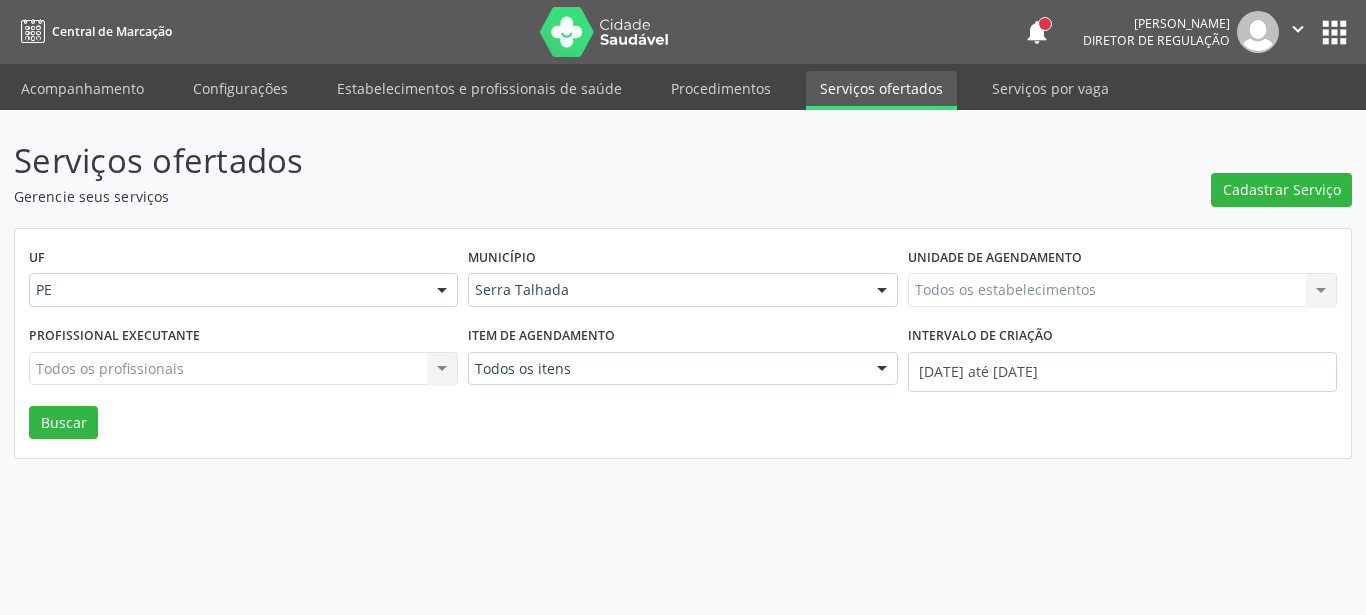 click on "Todos os estabelecimentos         Todos os estabelecimentos
Nenhum resultado encontrado para: "   "
Não há nenhuma opção para ser exibida." at bounding box center (1122, 290) 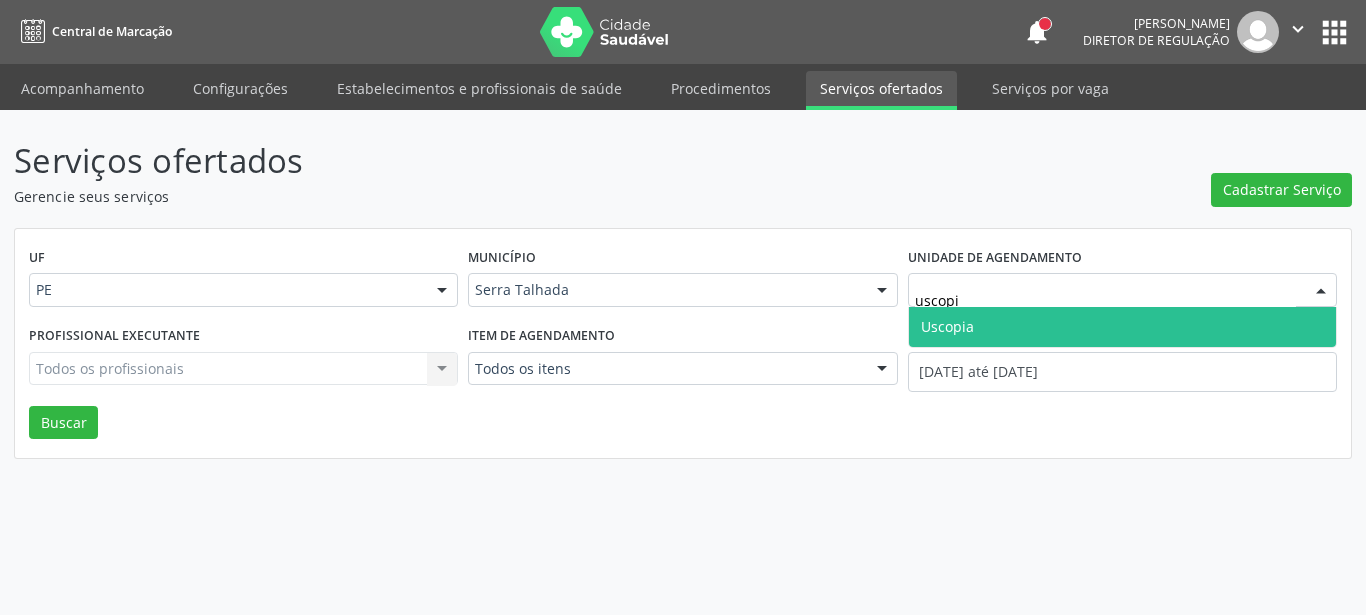 type on "uscopia" 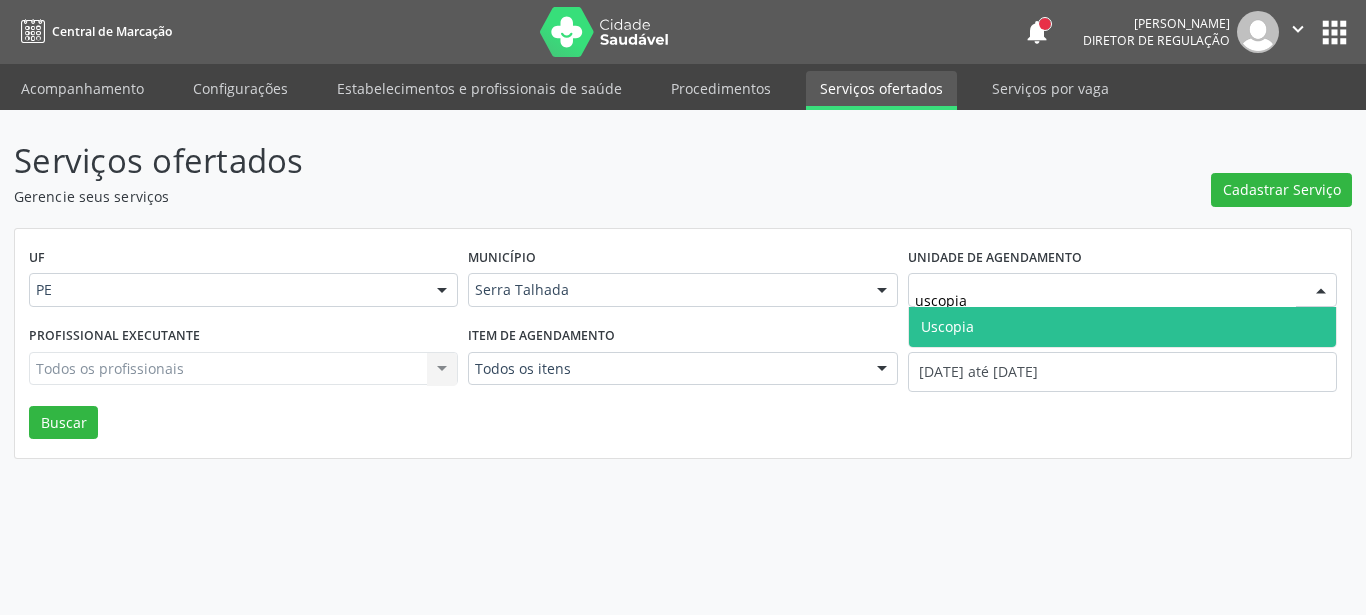 click on "Uscopia" at bounding box center [947, 326] 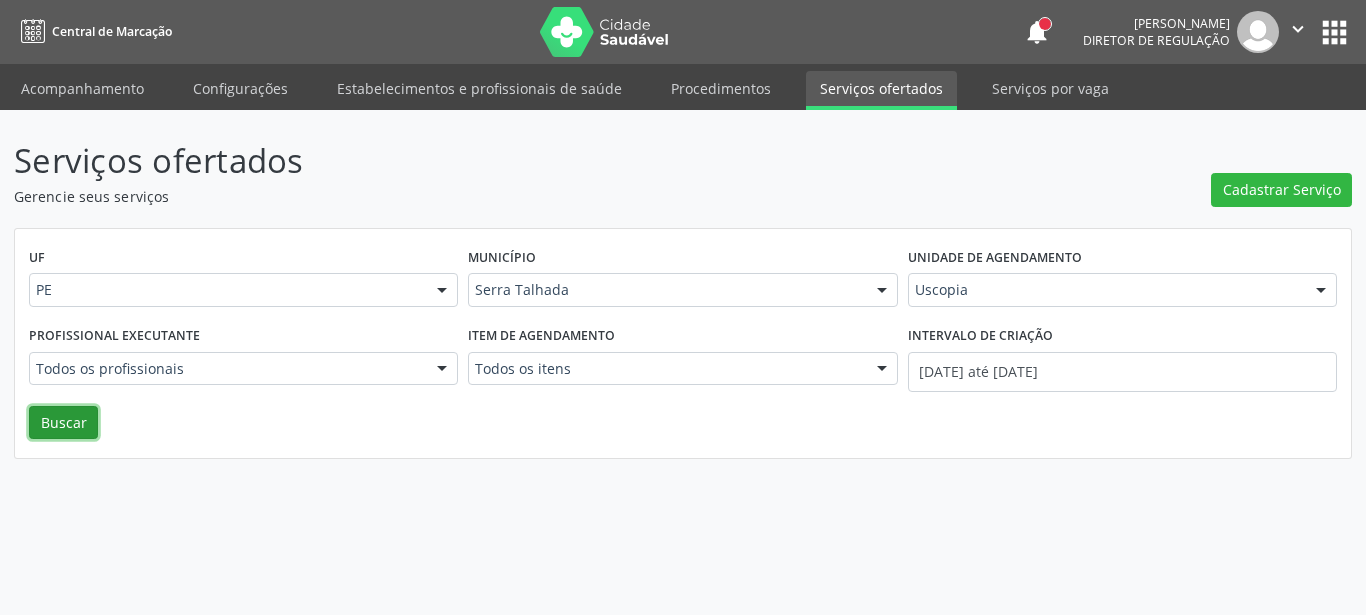 click on "Buscar" at bounding box center [63, 423] 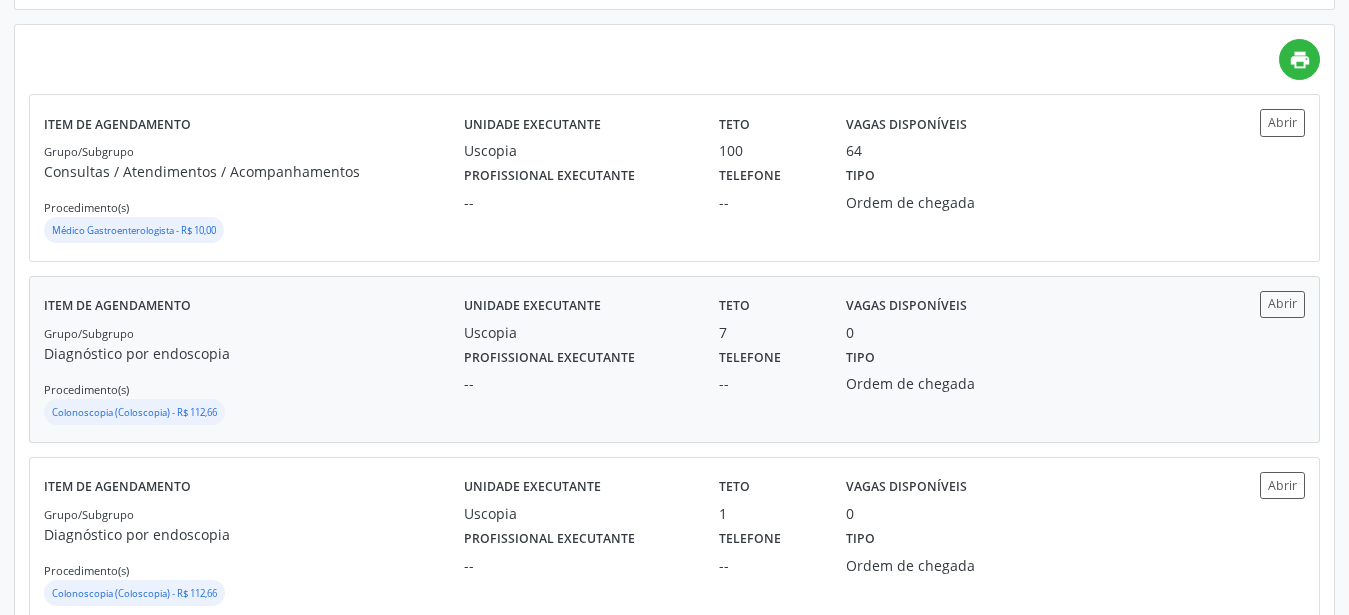 scroll, scrollTop: 399, scrollLeft: 0, axis: vertical 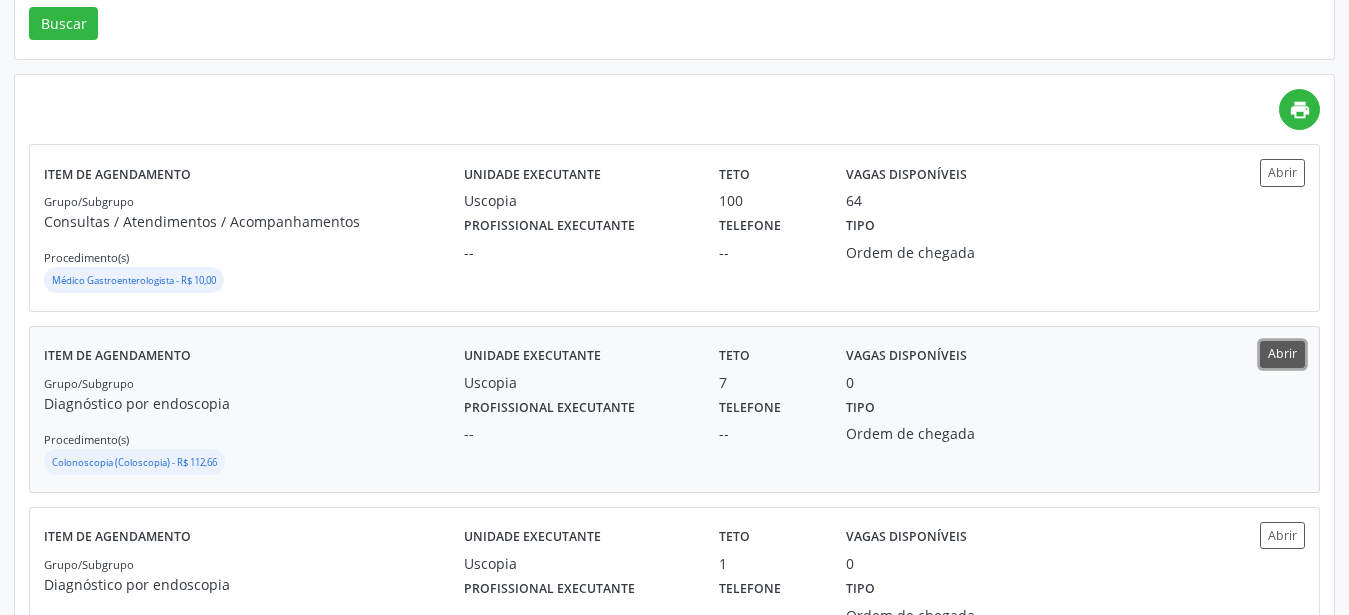 click on "Abrir" at bounding box center (1282, 354) 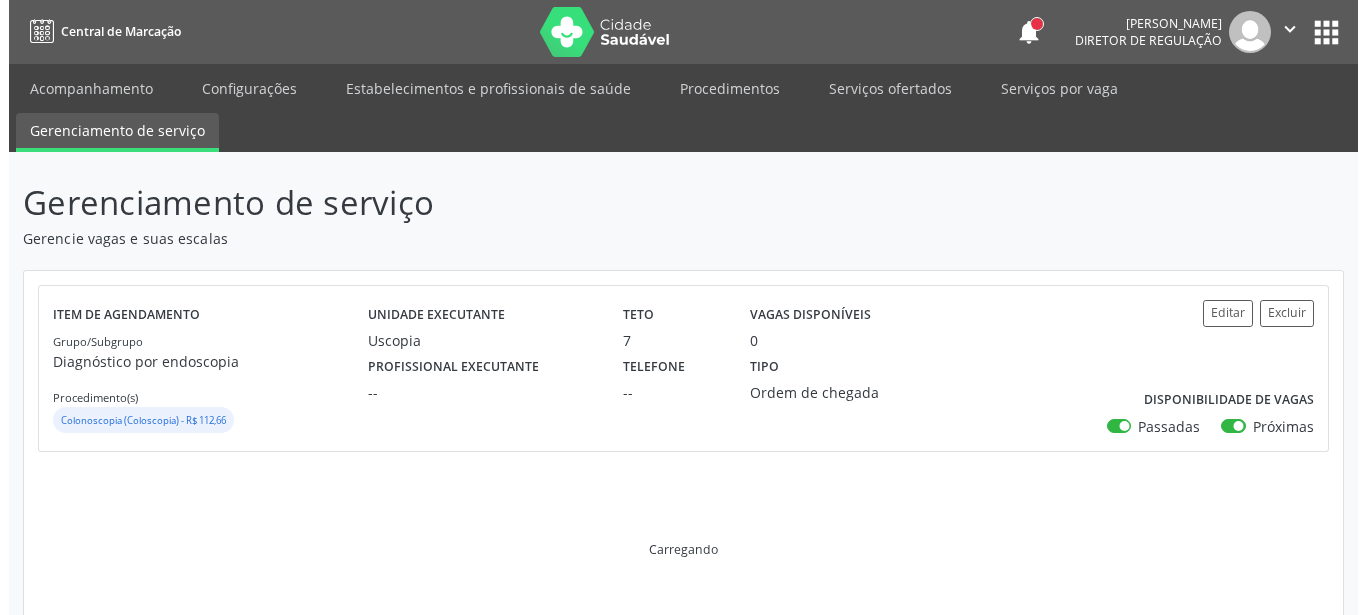 scroll, scrollTop: 0, scrollLeft: 0, axis: both 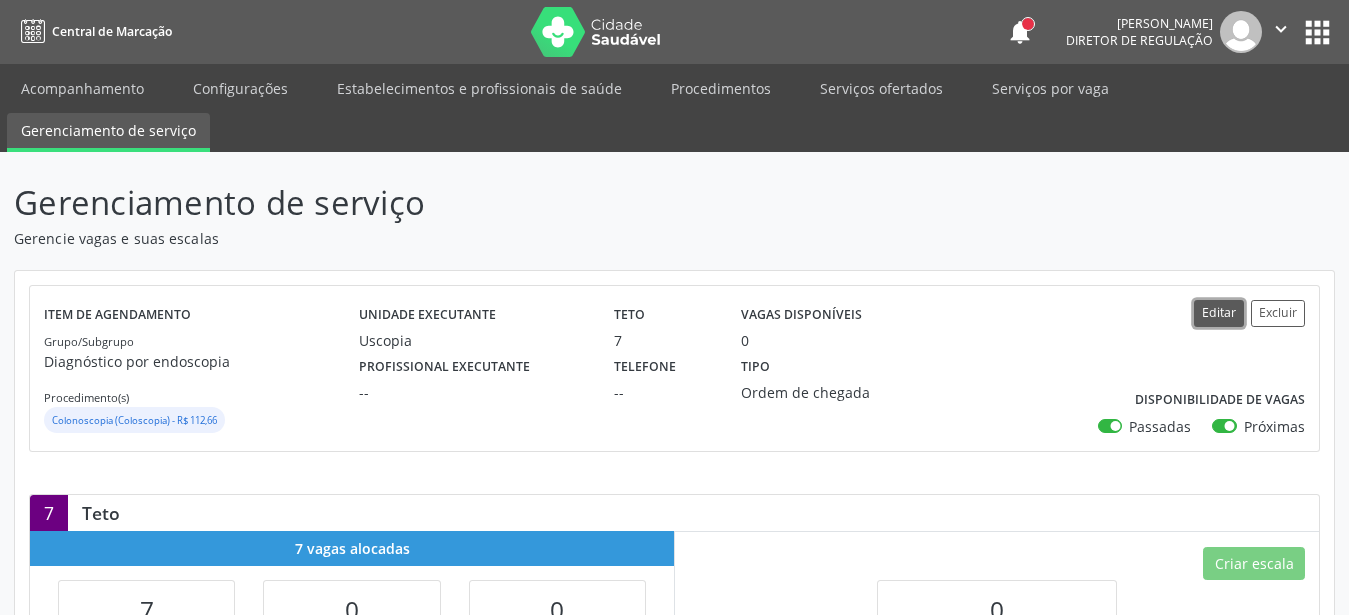 click on "Editar" at bounding box center [1219, 313] 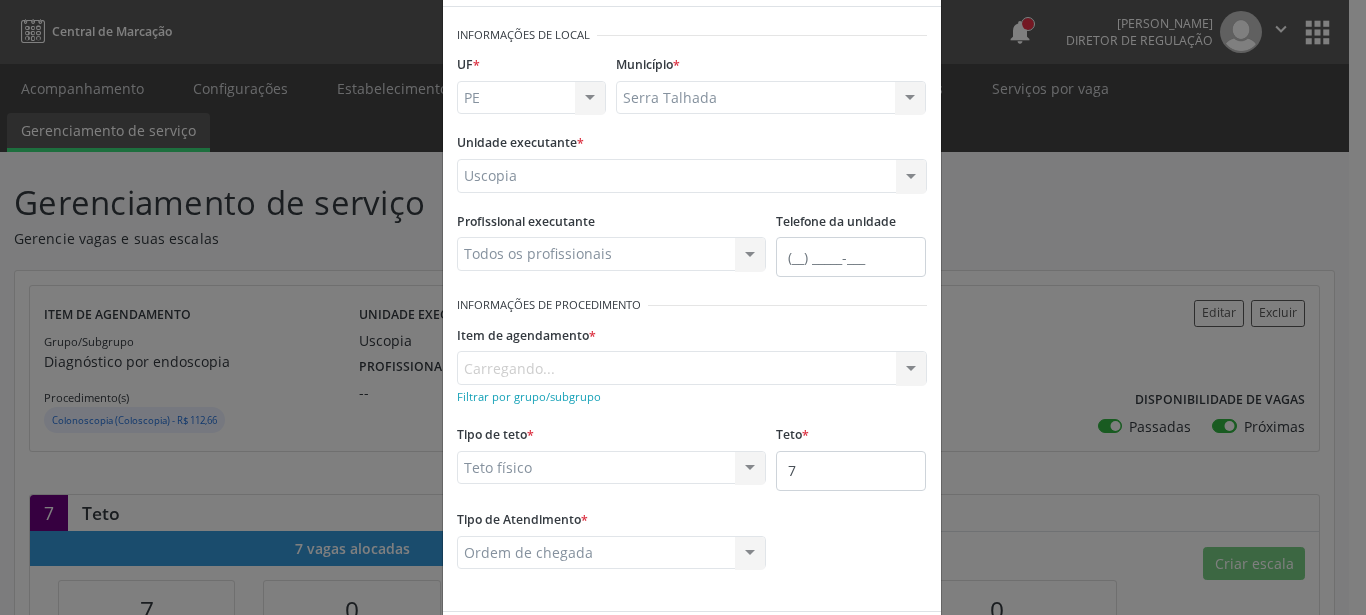 scroll, scrollTop: 114, scrollLeft: 0, axis: vertical 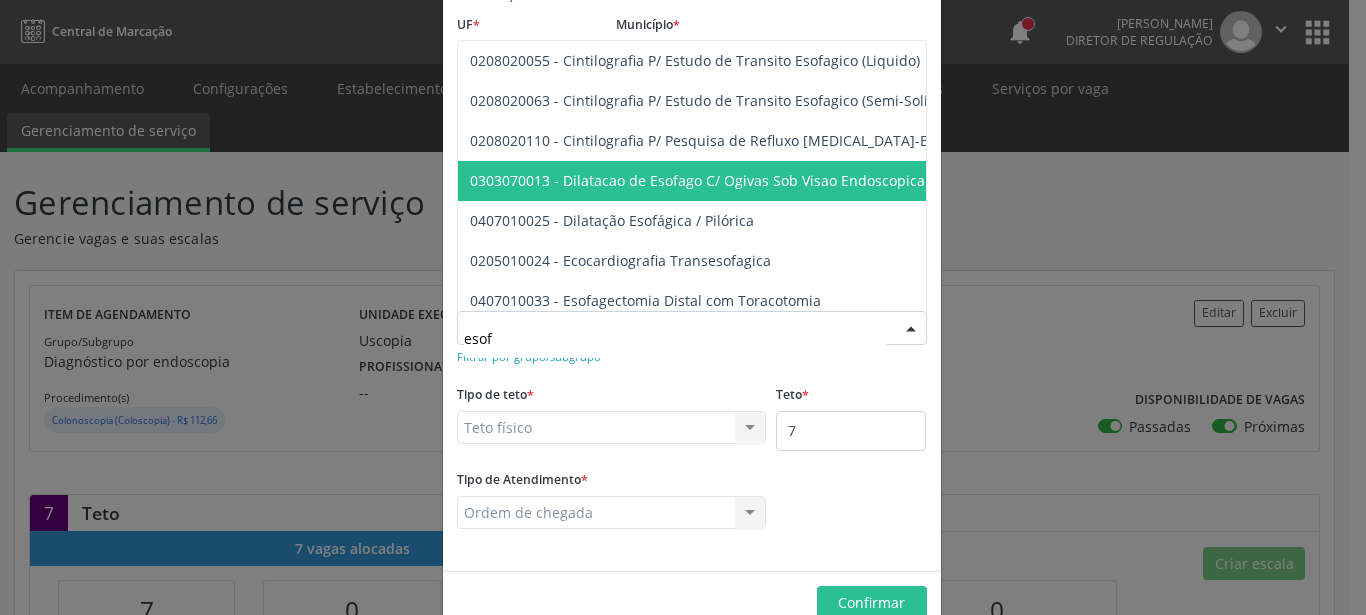 type on "esofa" 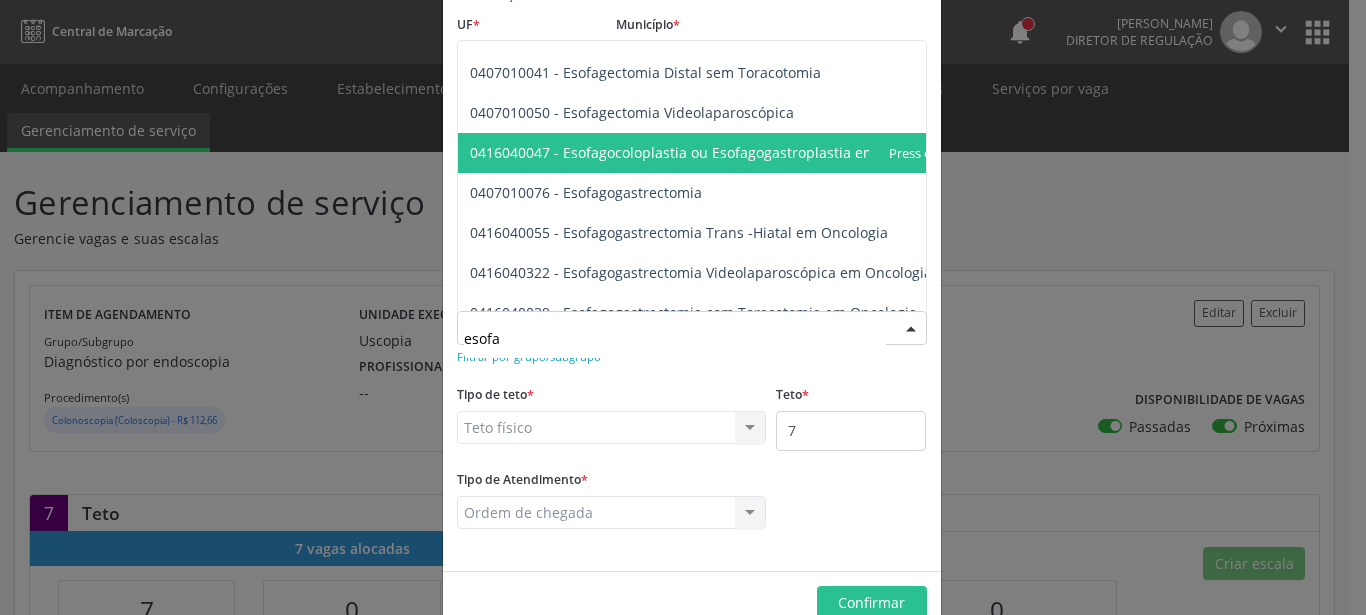 scroll, scrollTop: 342, scrollLeft: 0, axis: vertical 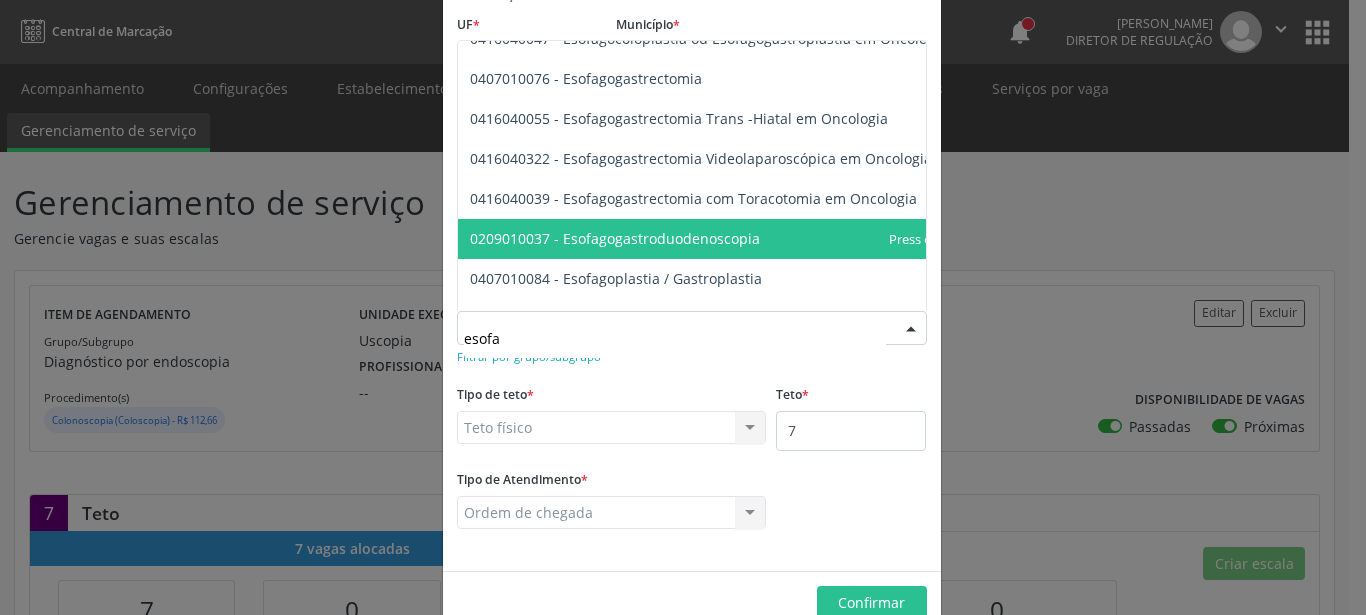 click on "0209010037 - Esofagogastroduodenoscopia" at bounding box center [615, 238] 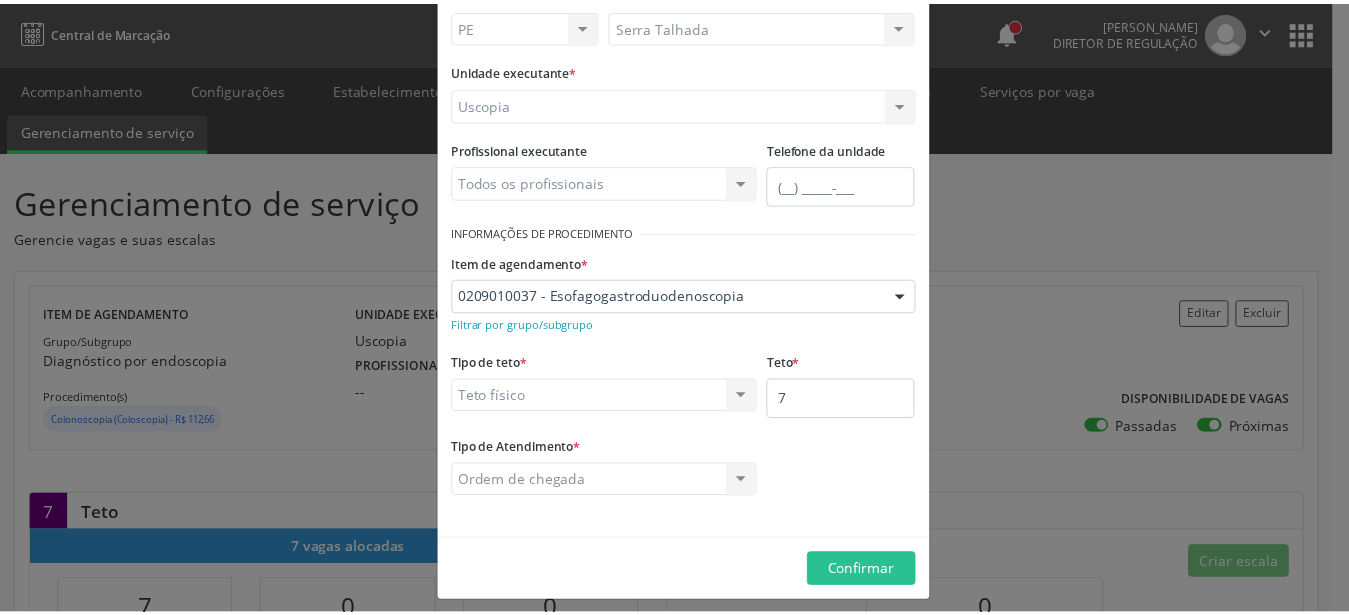 scroll, scrollTop: 158, scrollLeft: 0, axis: vertical 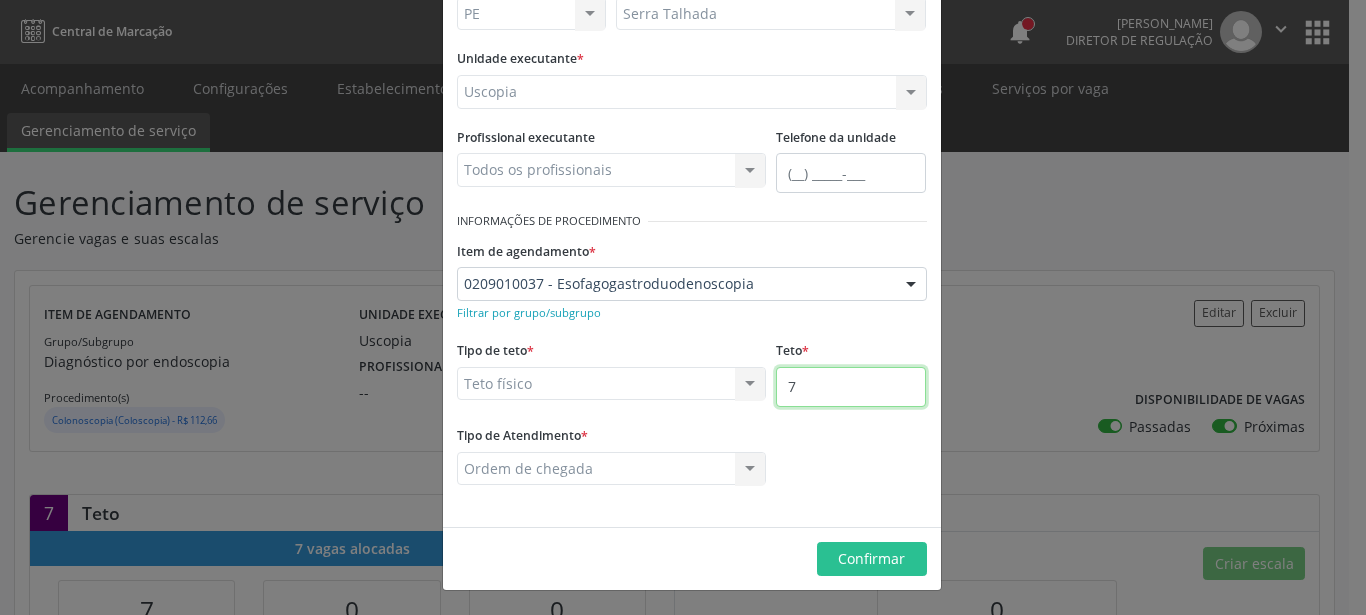 click on "7" at bounding box center [851, 387] 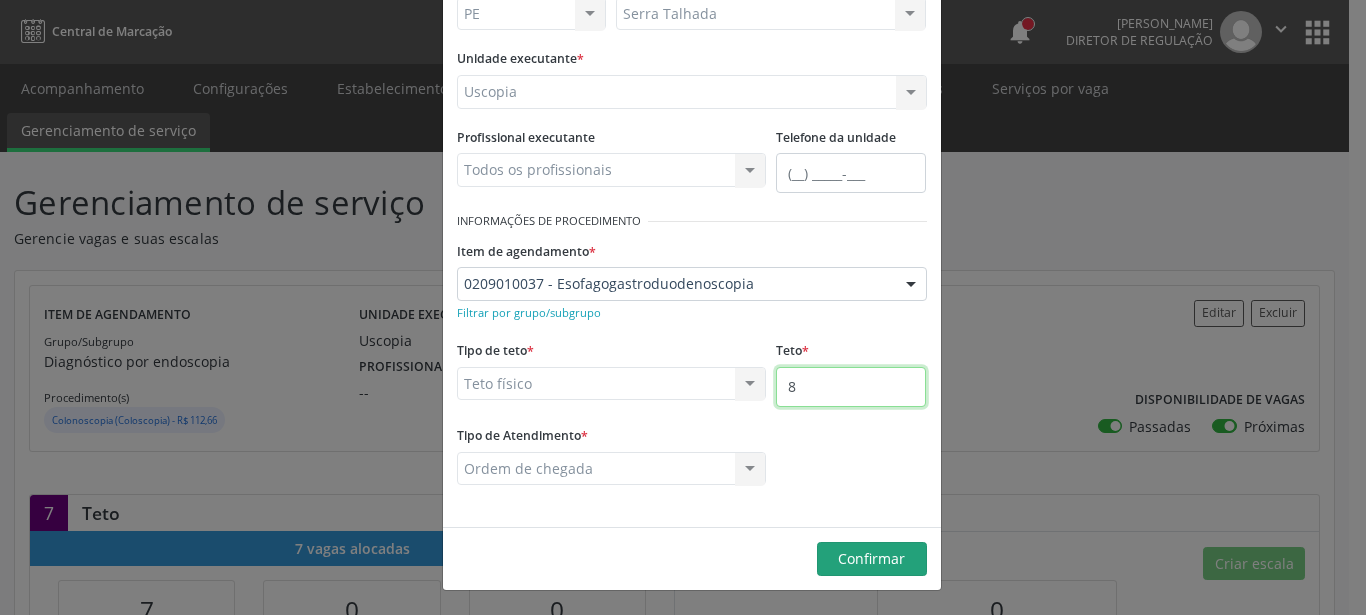 type on "8" 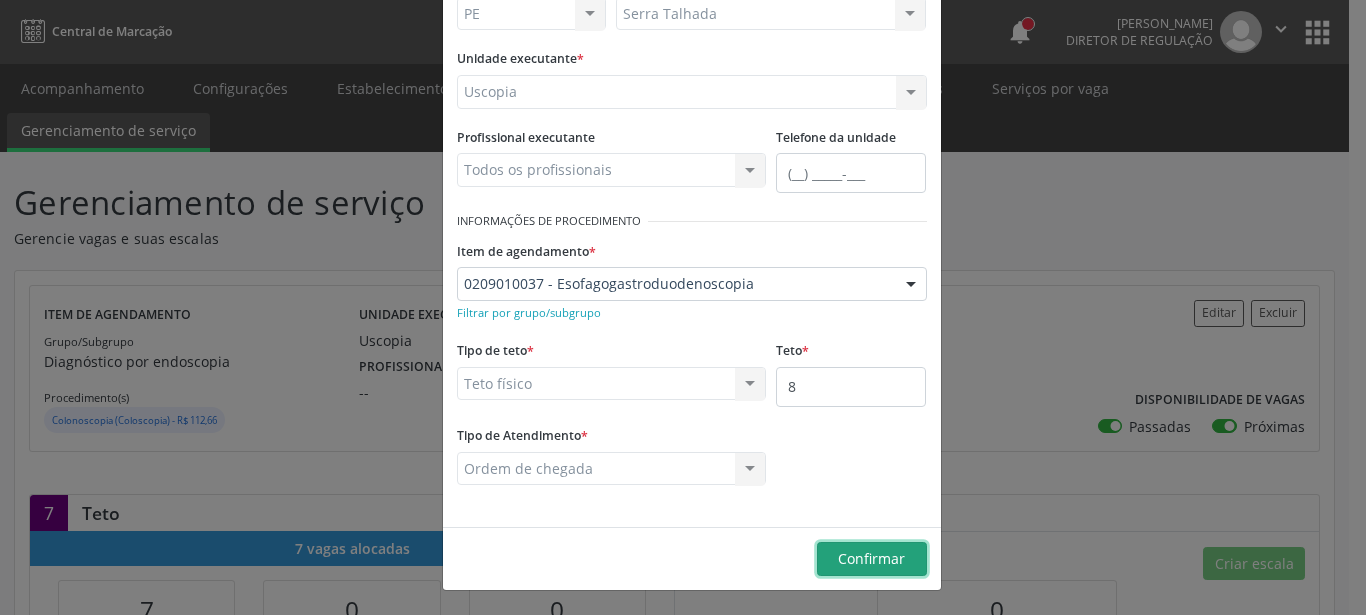 click on "Confirmar" at bounding box center (871, 558) 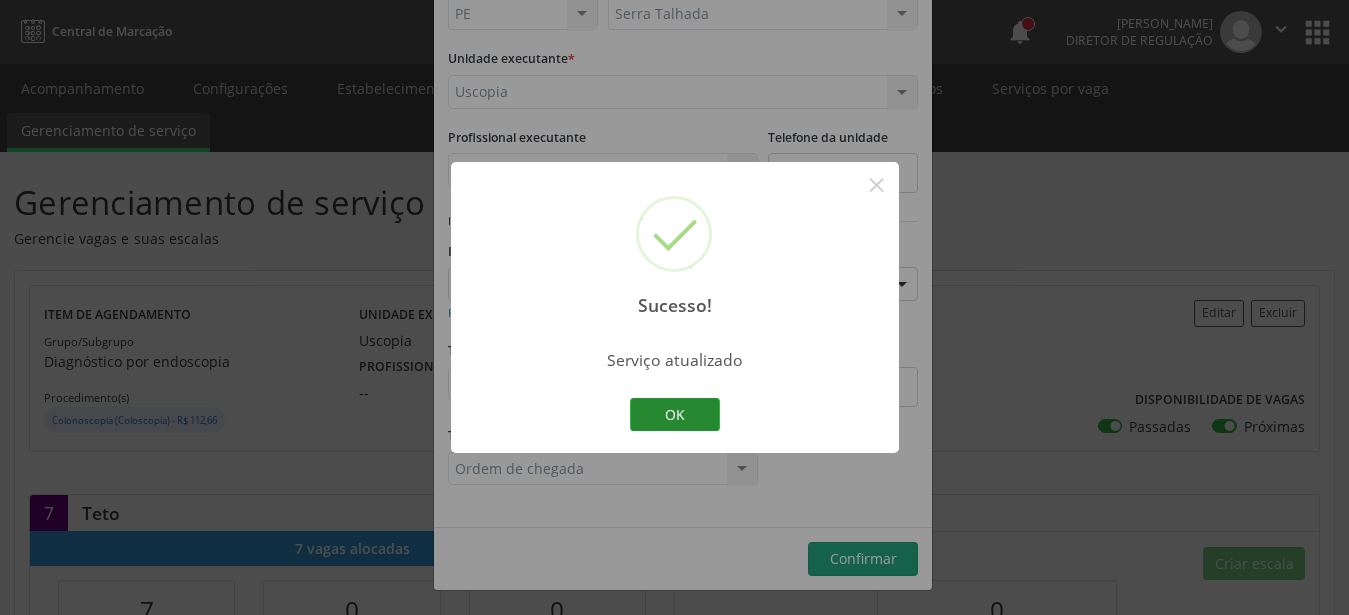 click on "OK" at bounding box center [675, 415] 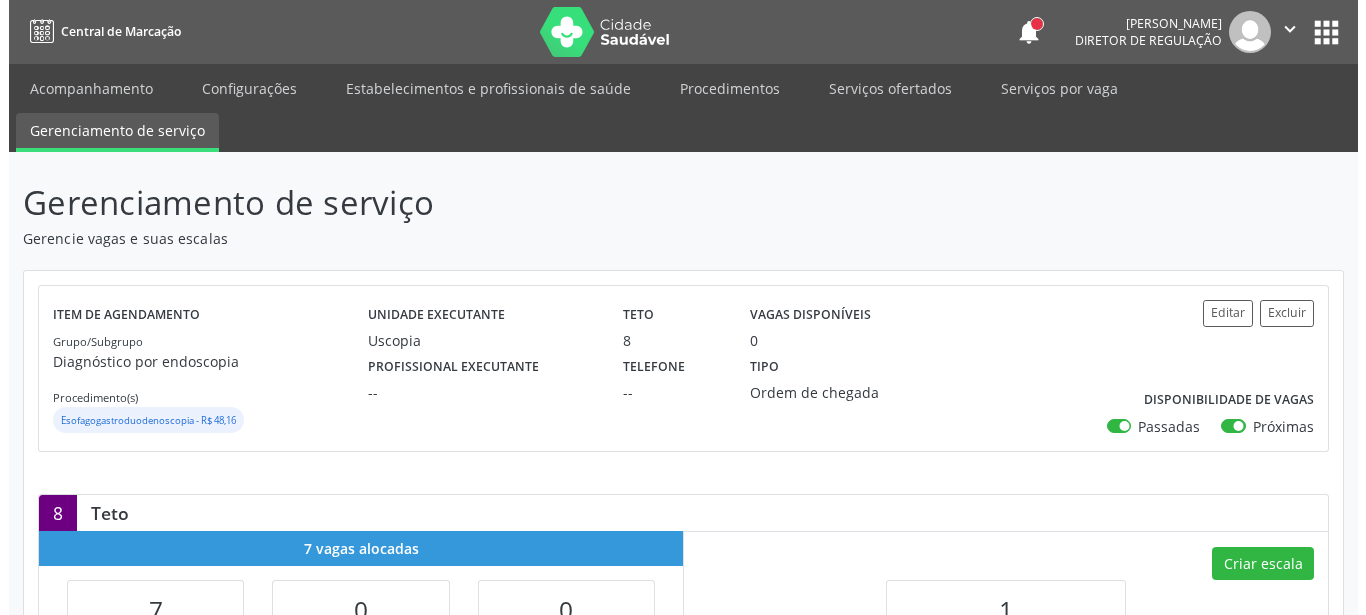 scroll, scrollTop: 204, scrollLeft: 0, axis: vertical 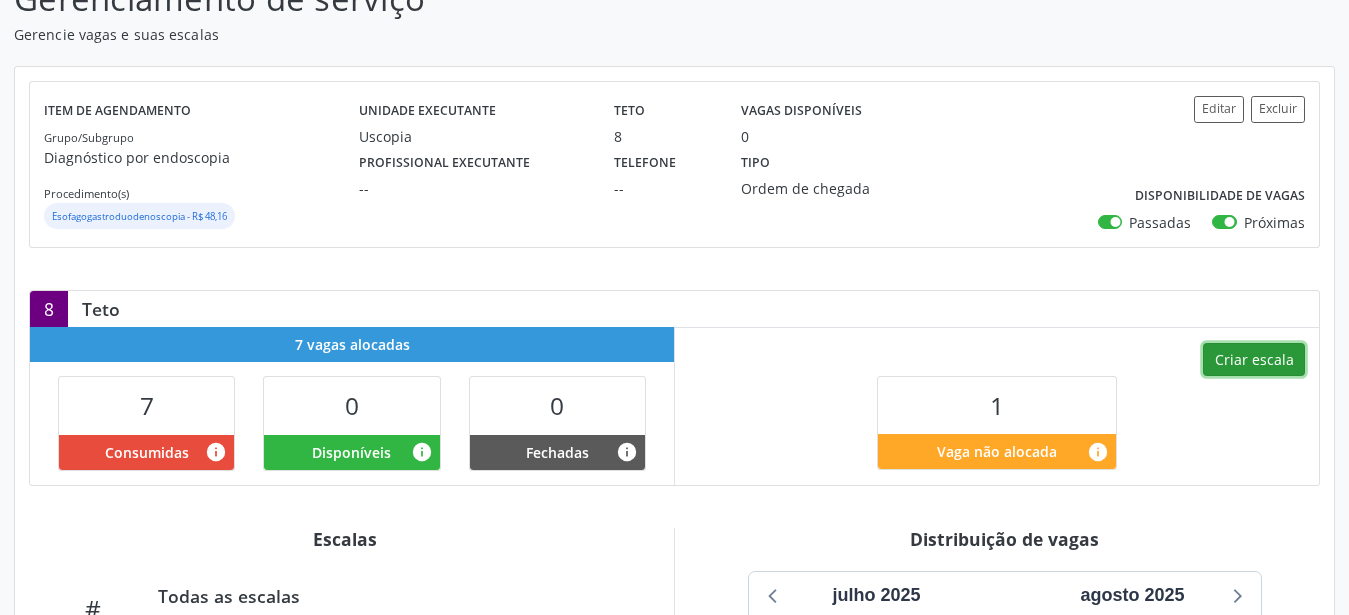 click on "Criar escala" at bounding box center (1254, 360) 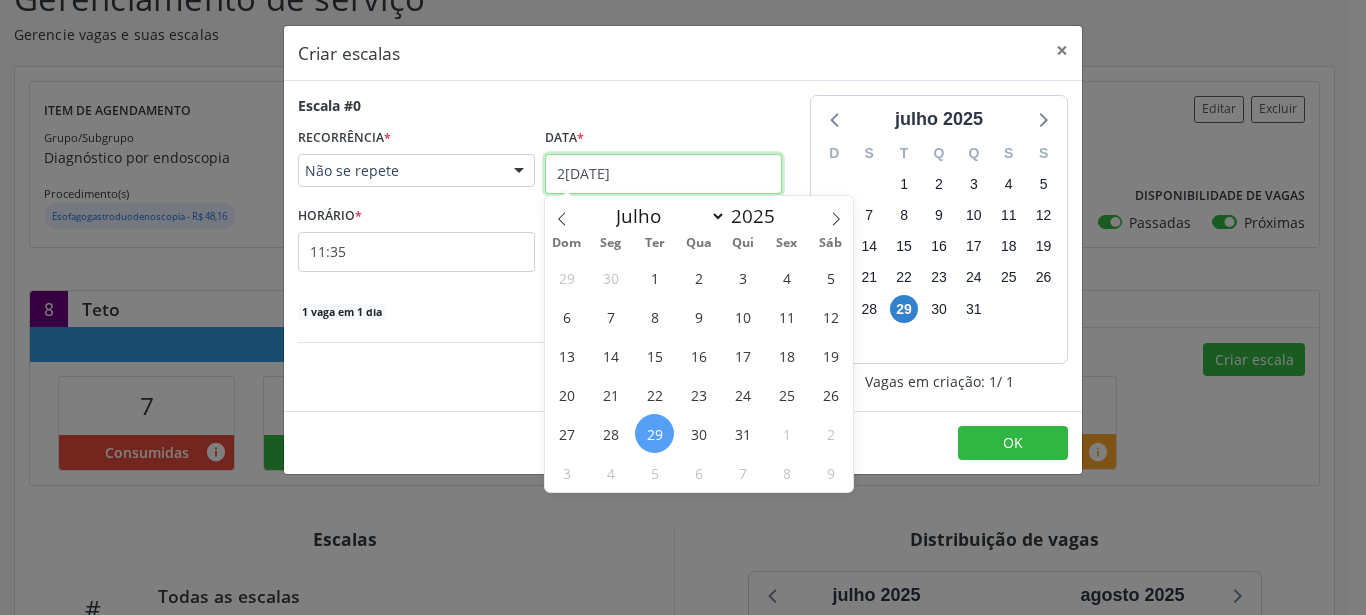 click on "29/07/2025" at bounding box center [663, 174] 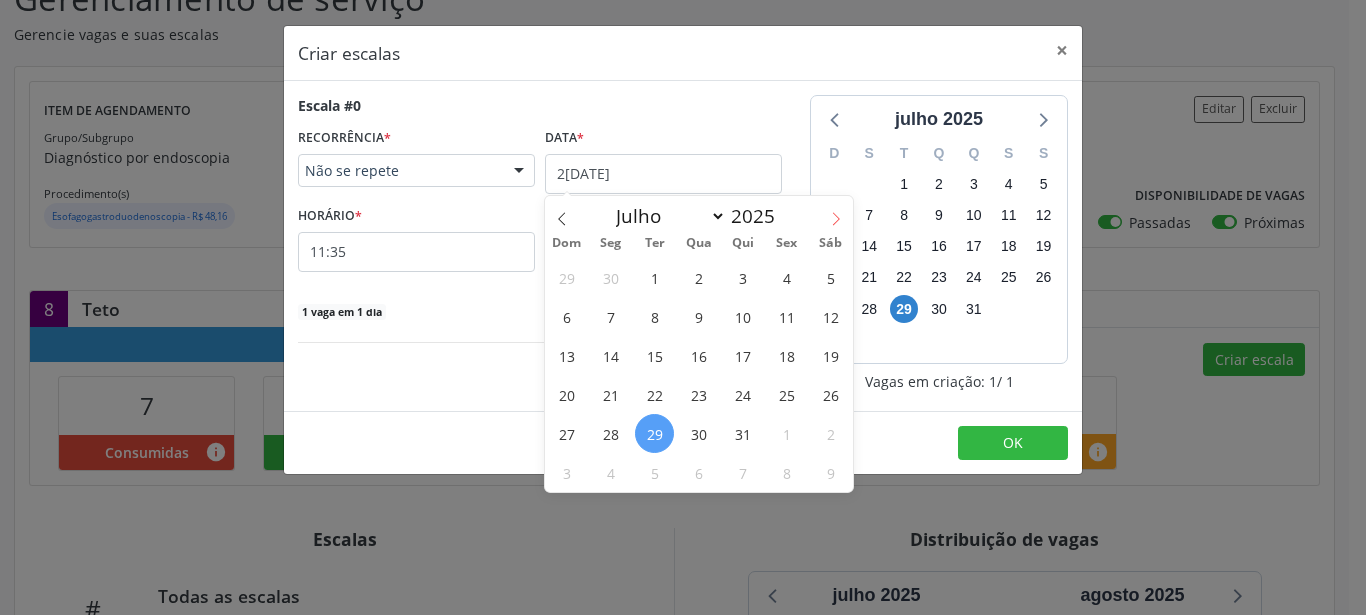 click 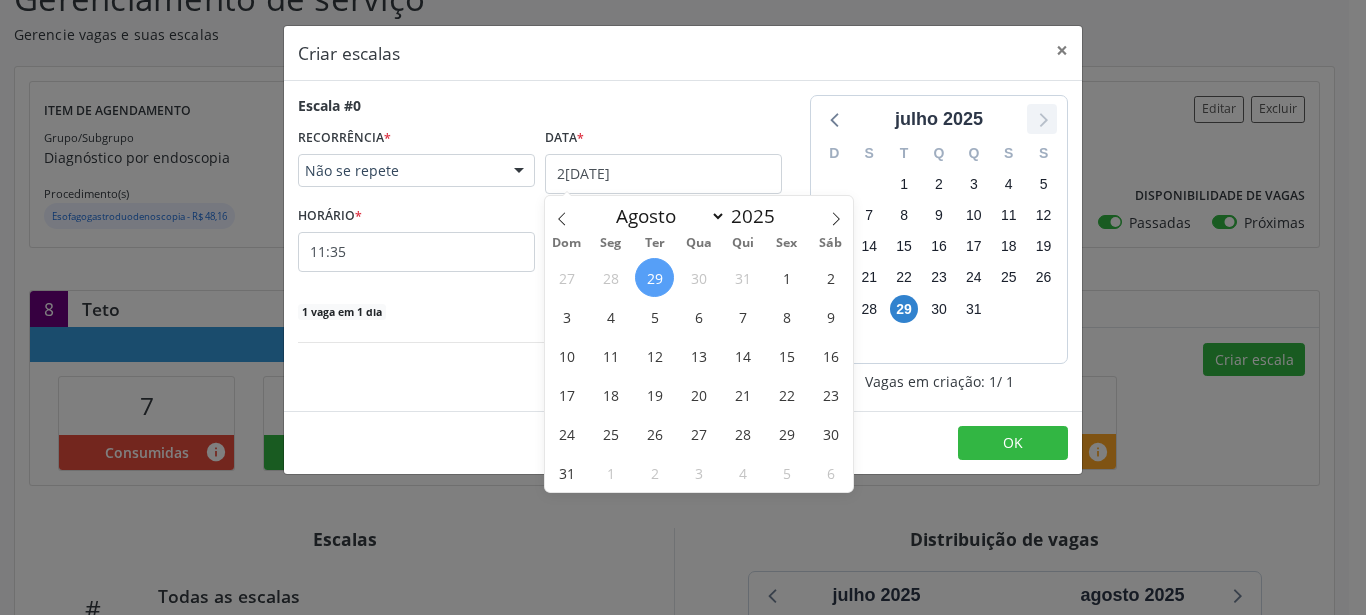 click 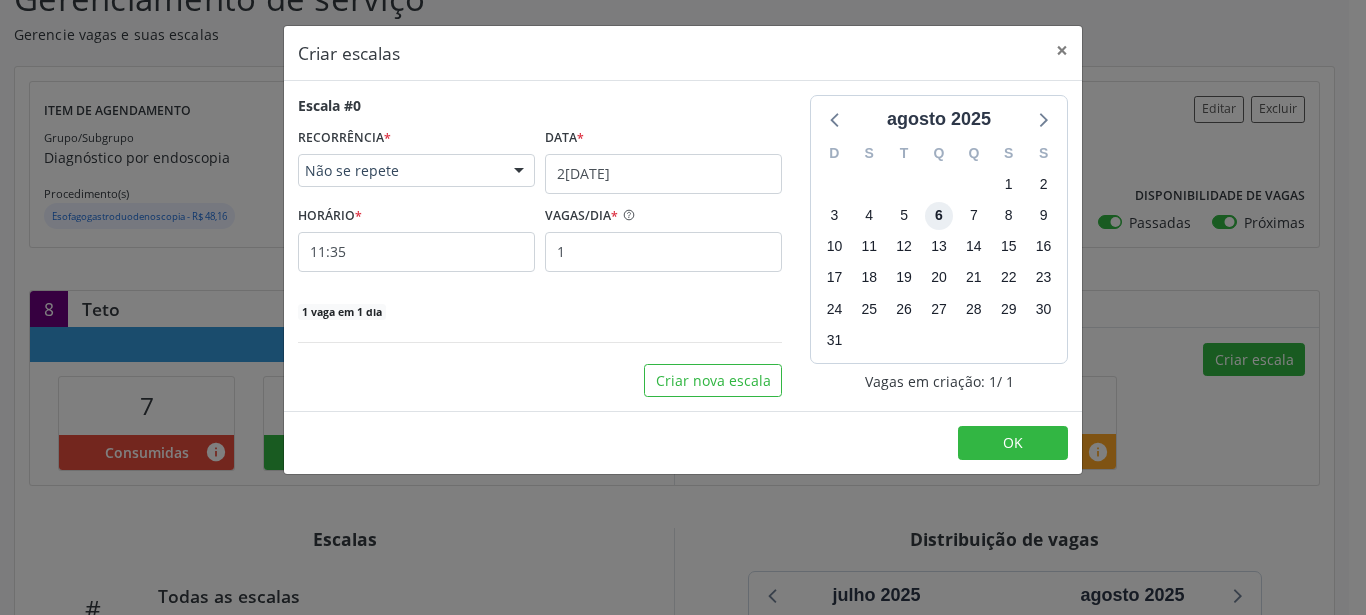 click on "6" at bounding box center (939, 216) 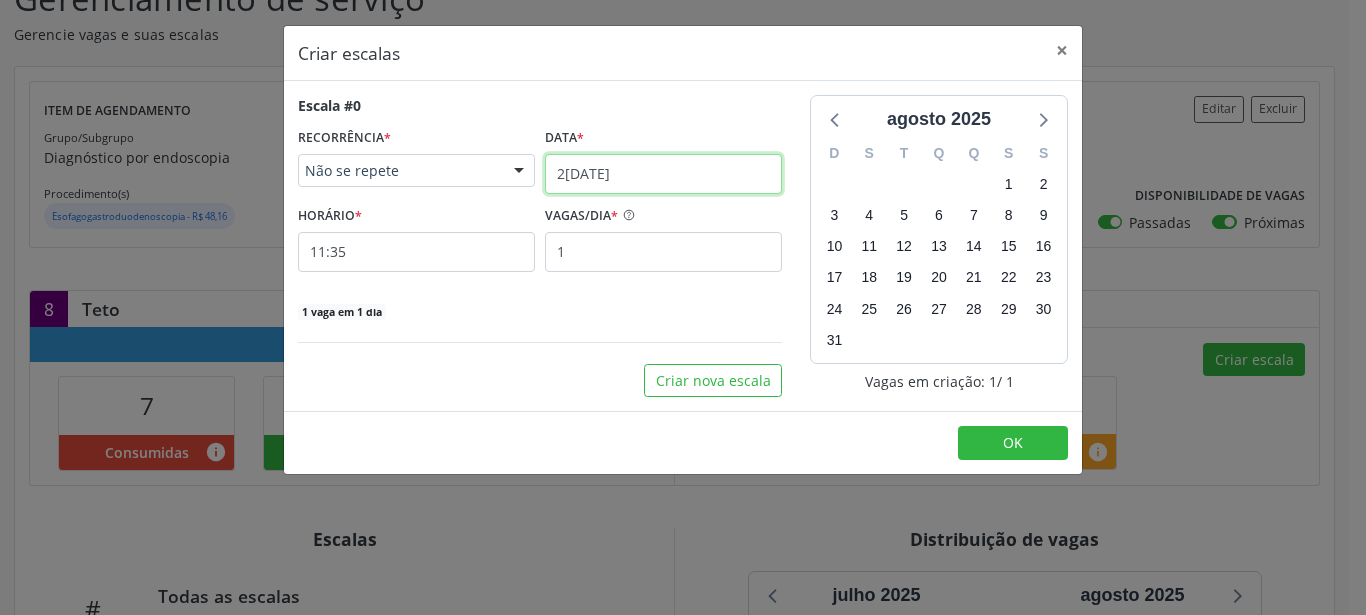 click on "29/07/2025" at bounding box center (663, 174) 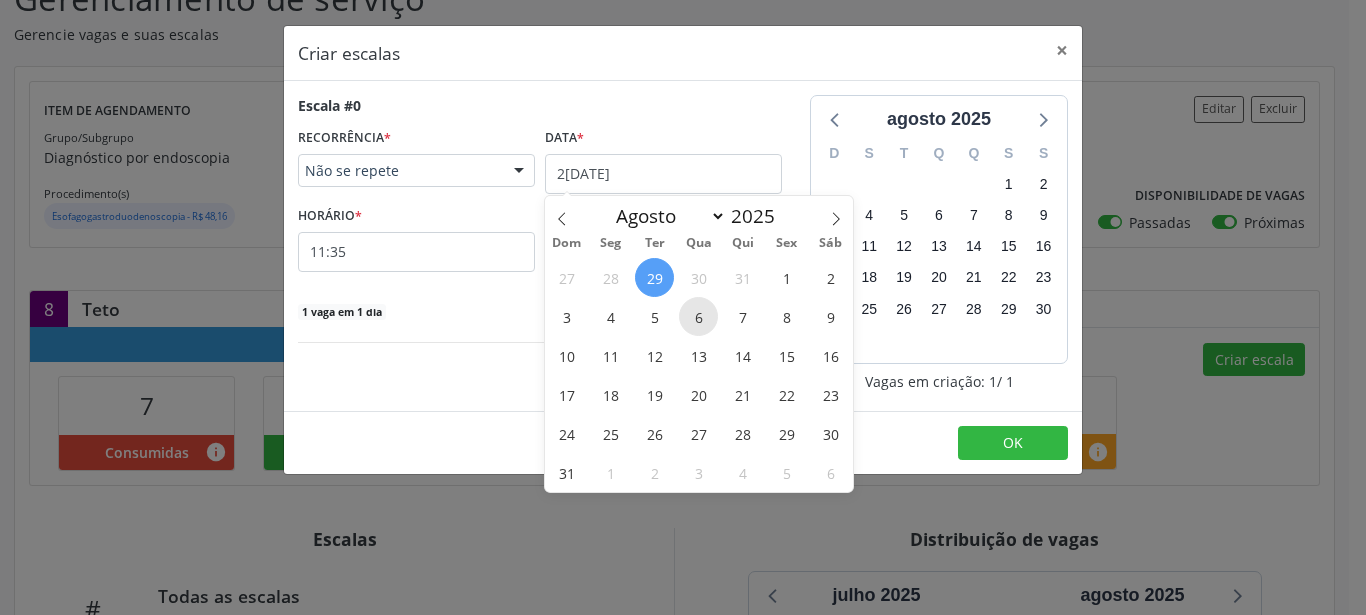 click on "6" at bounding box center (698, 316) 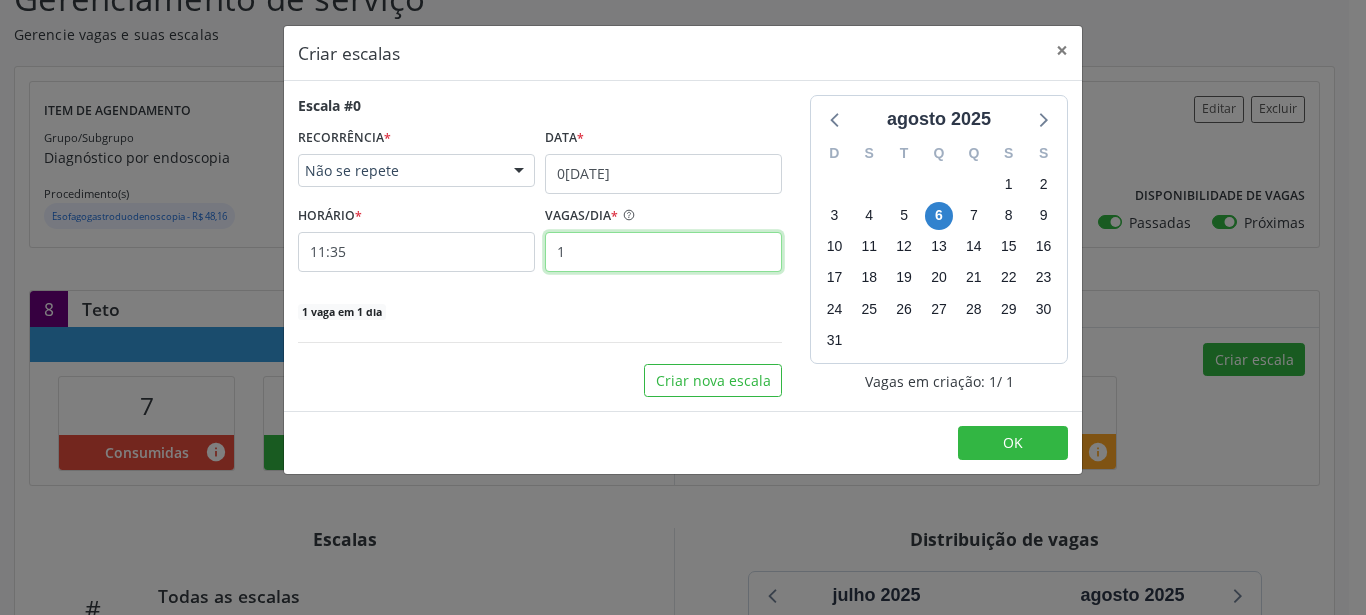 click on "1" at bounding box center [663, 252] 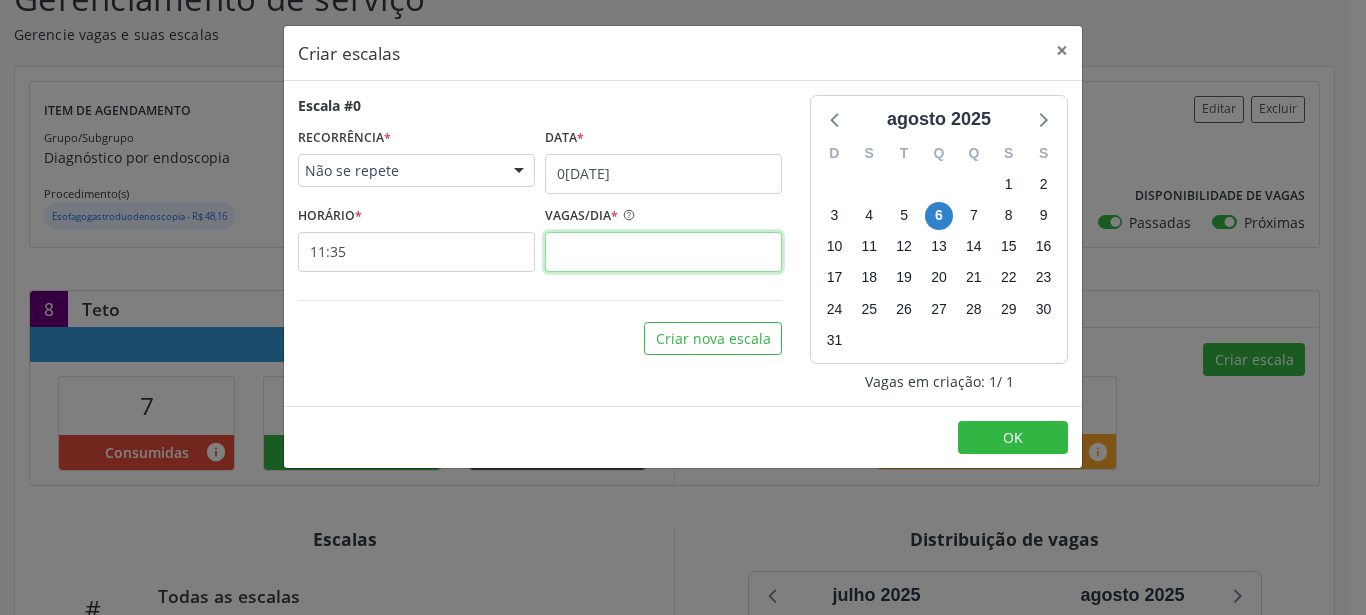 type on "2" 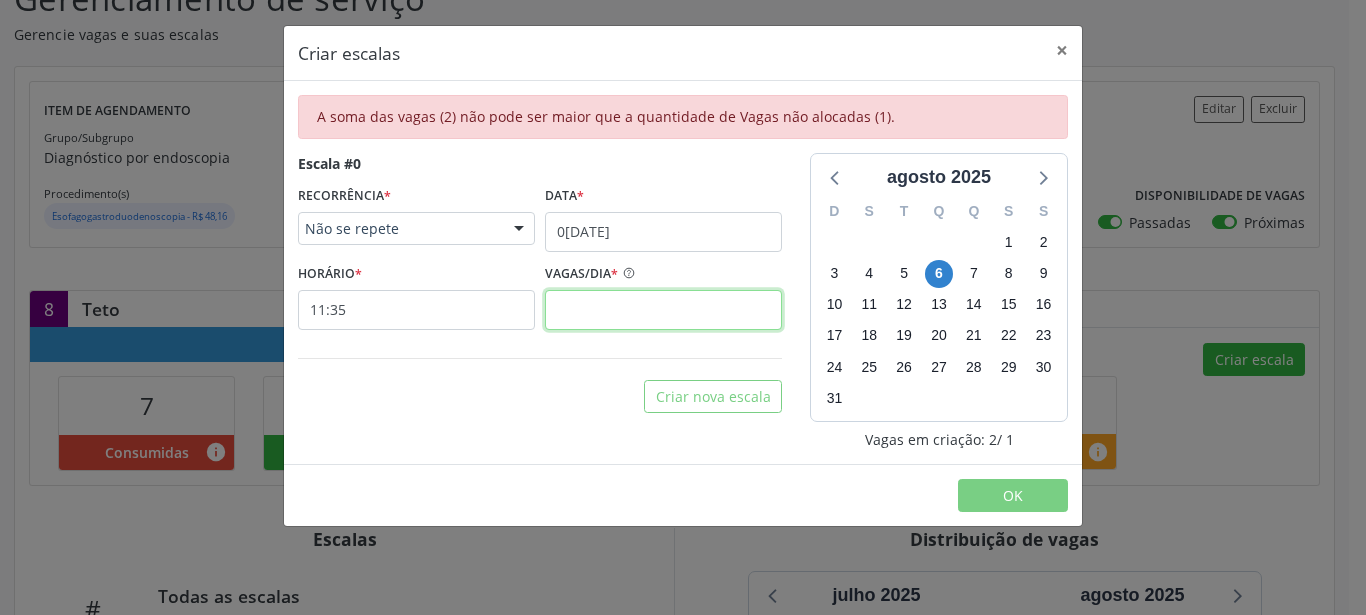 type on "1" 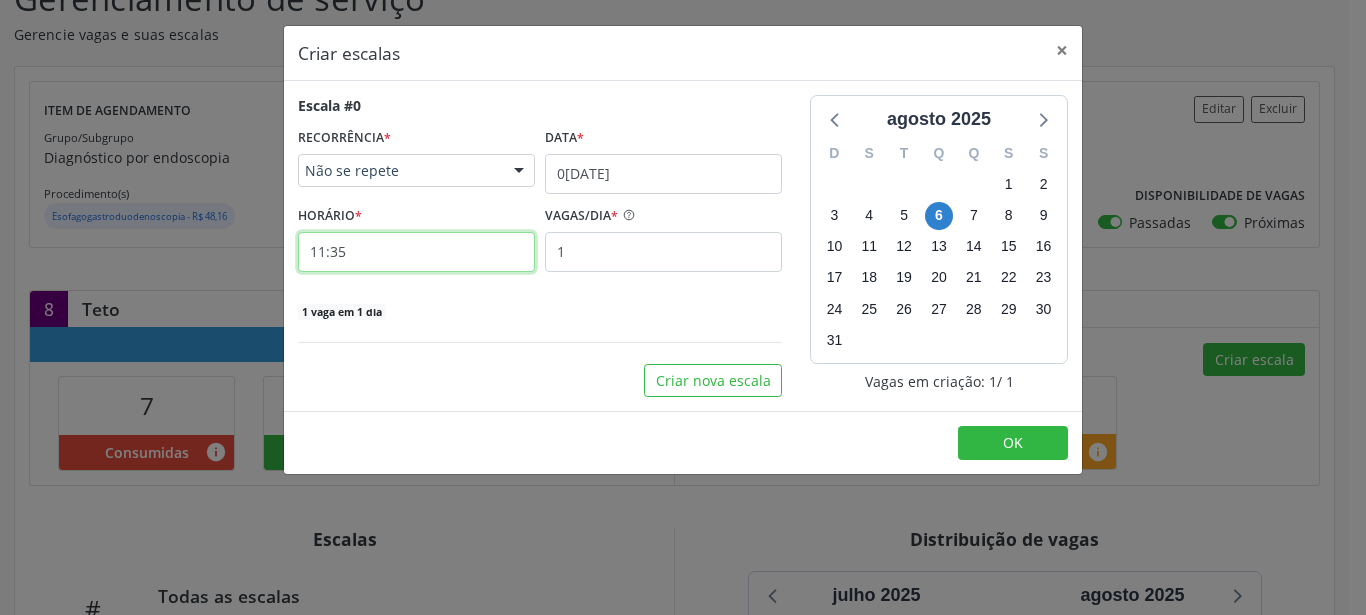 click on "11:35" at bounding box center (416, 252) 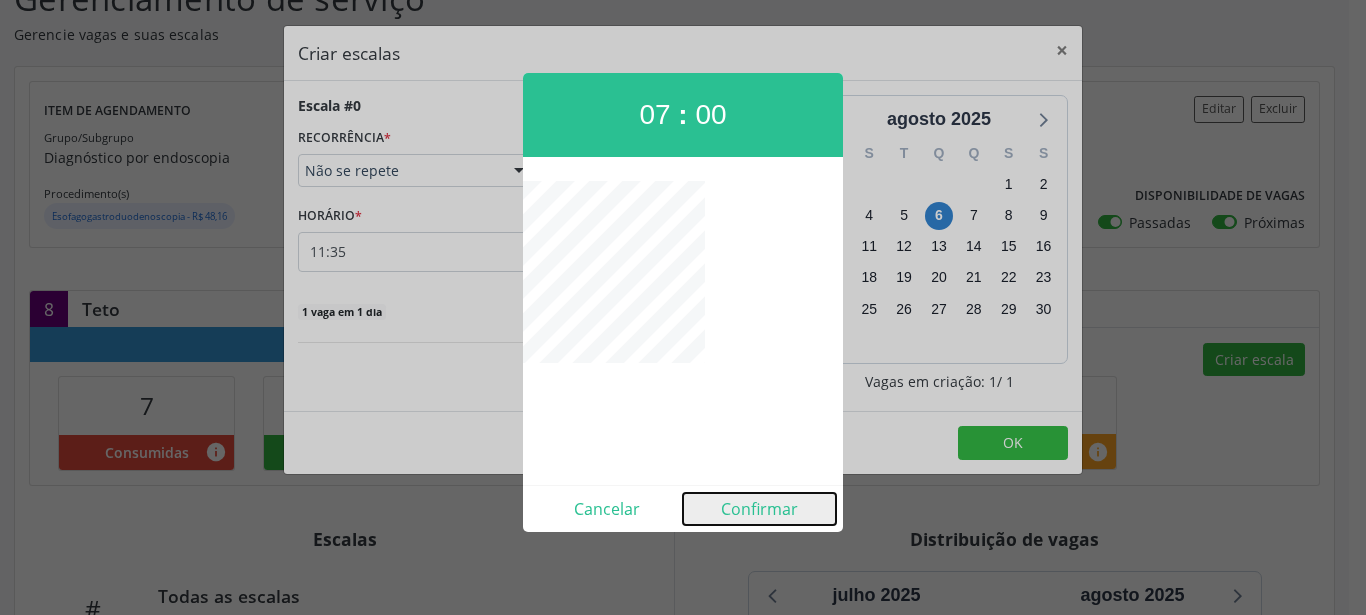 click on "Confirmar" at bounding box center [759, 509] 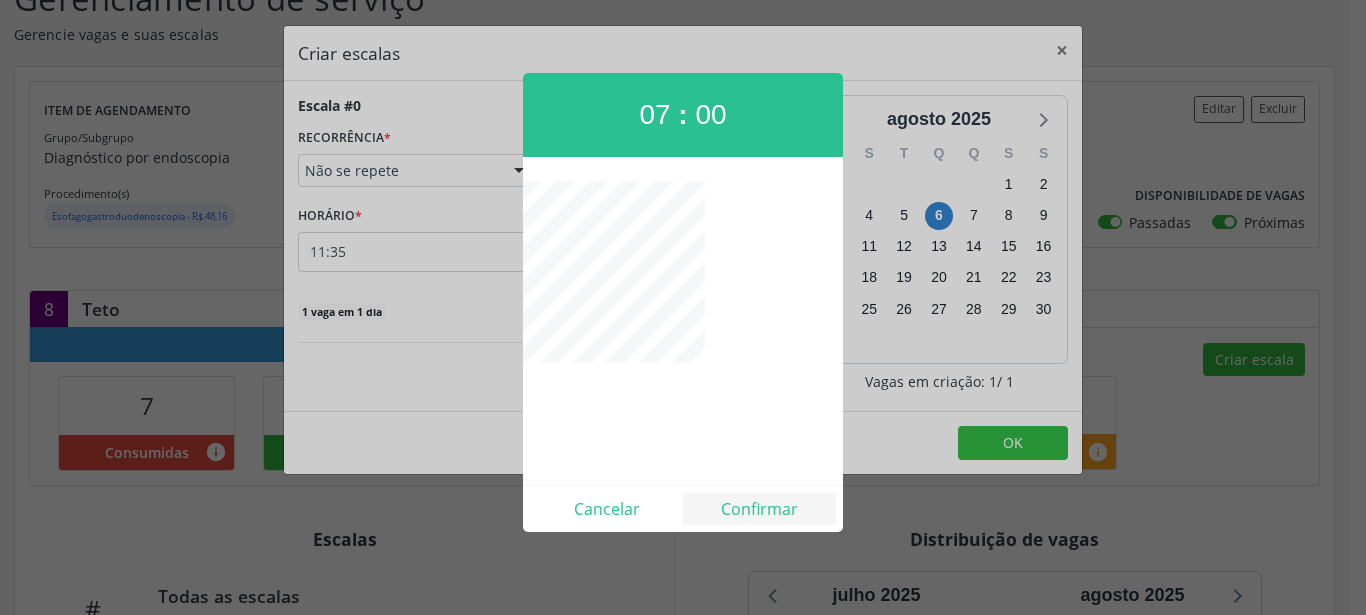 type on "07:00" 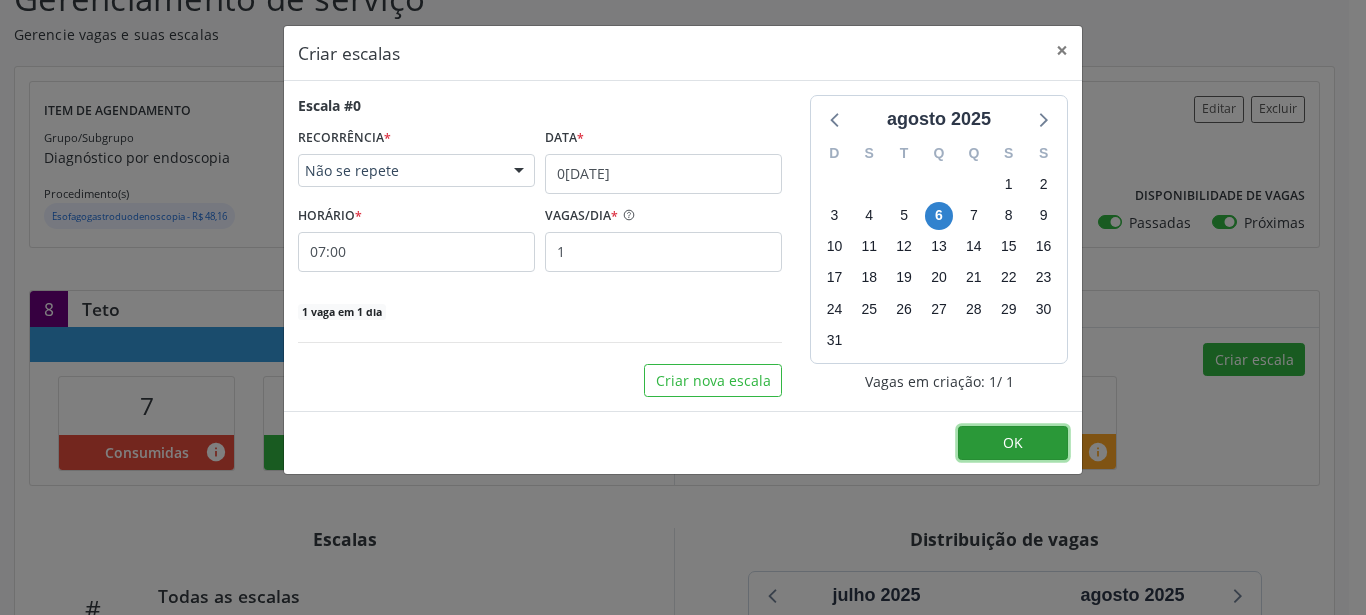 click on "OK" at bounding box center (1013, 443) 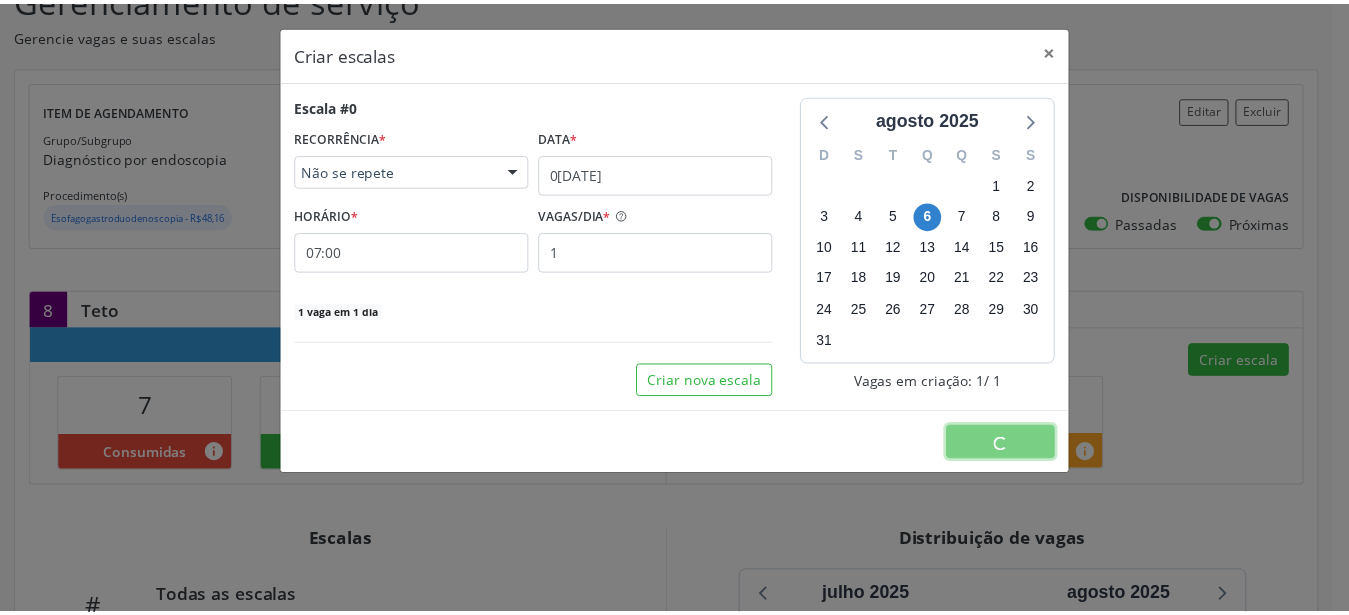 scroll, scrollTop: 0, scrollLeft: 0, axis: both 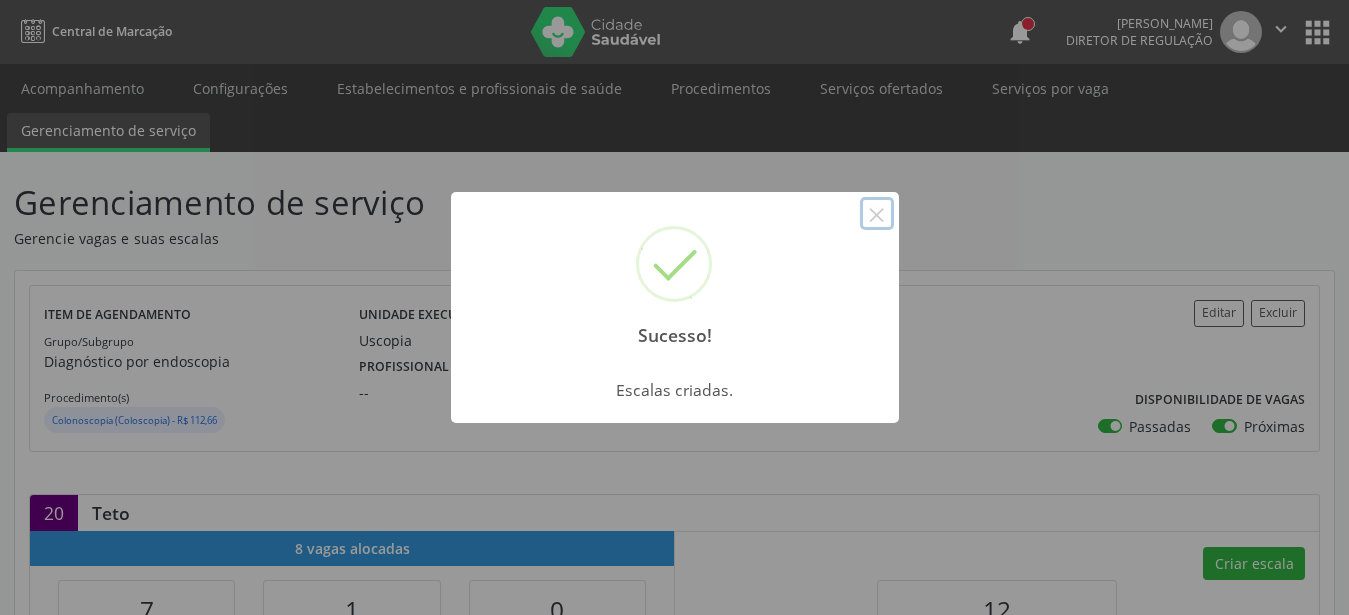 click on "×" at bounding box center [877, 214] 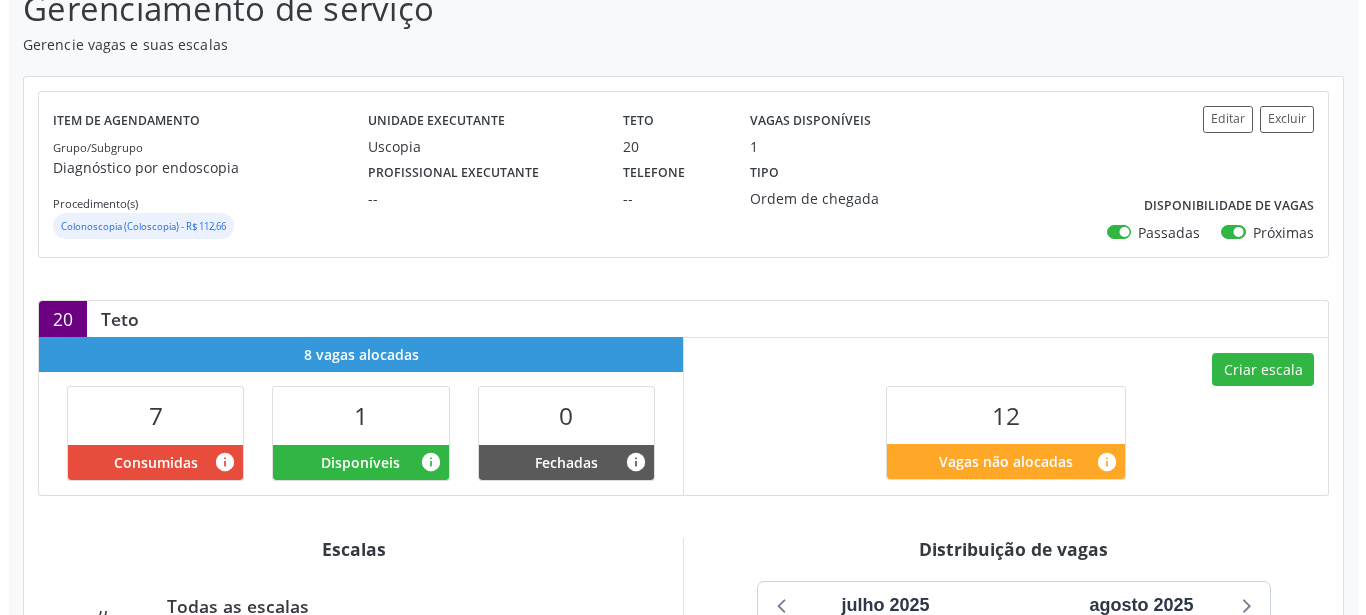 scroll, scrollTop: 204, scrollLeft: 0, axis: vertical 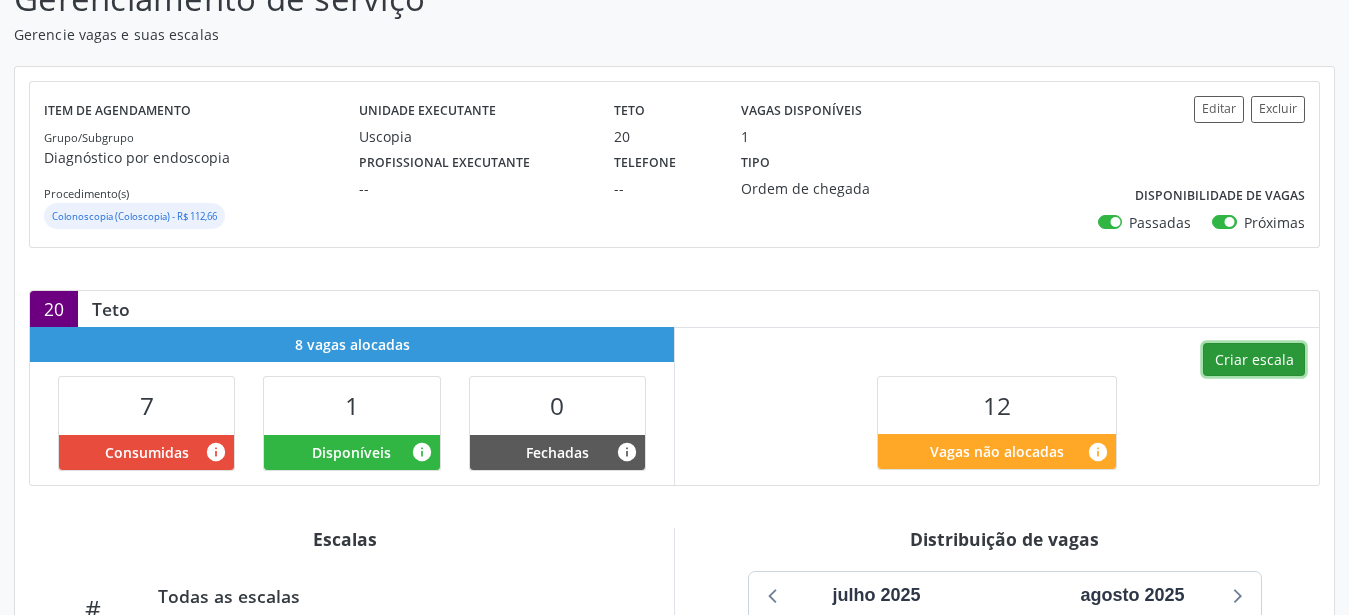 click on "Criar escala" at bounding box center (1254, 360) 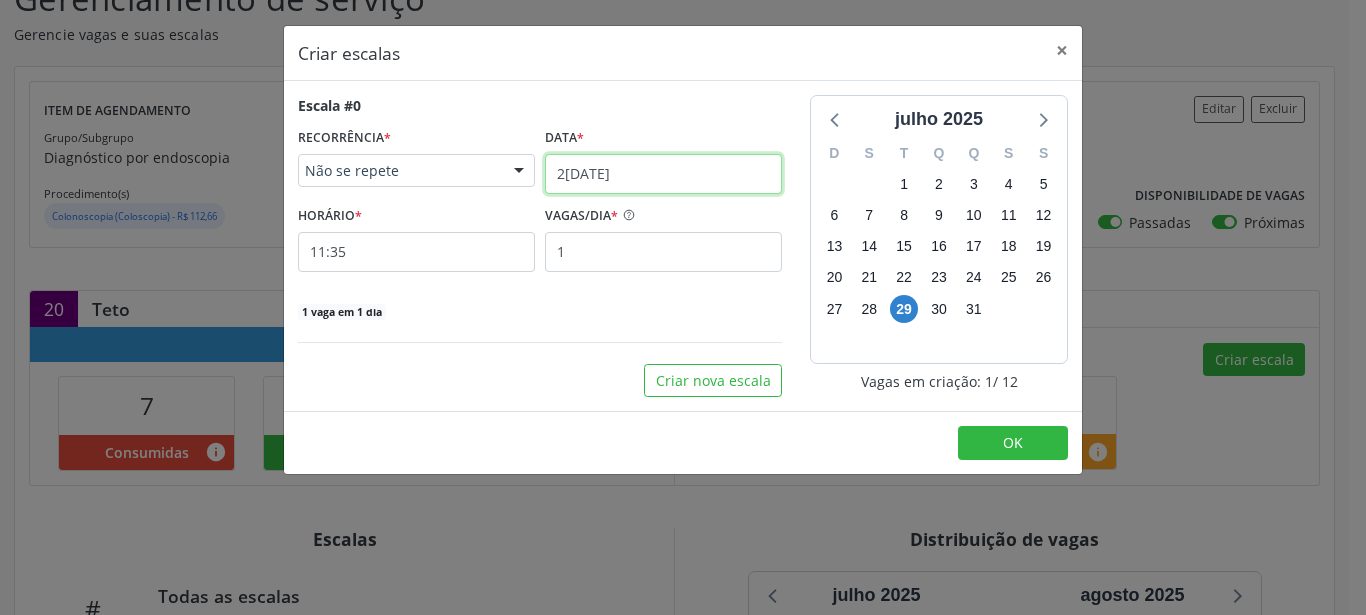 click on "29/07/2025" at bounding box center (663, 174) 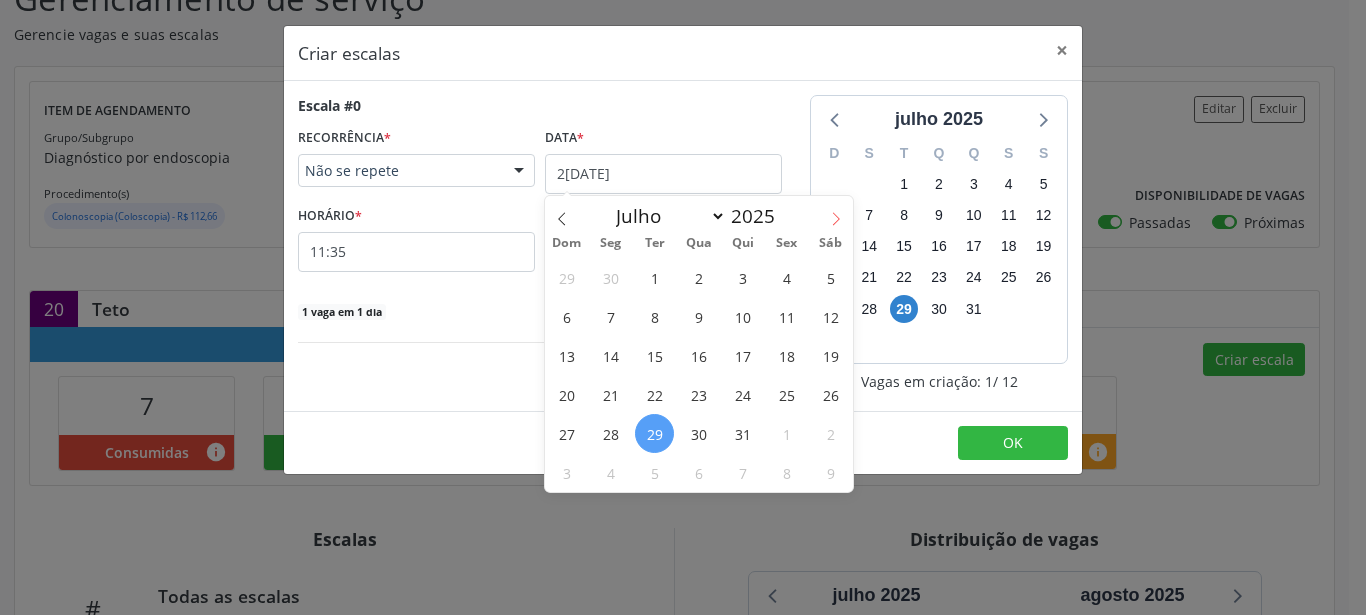 click 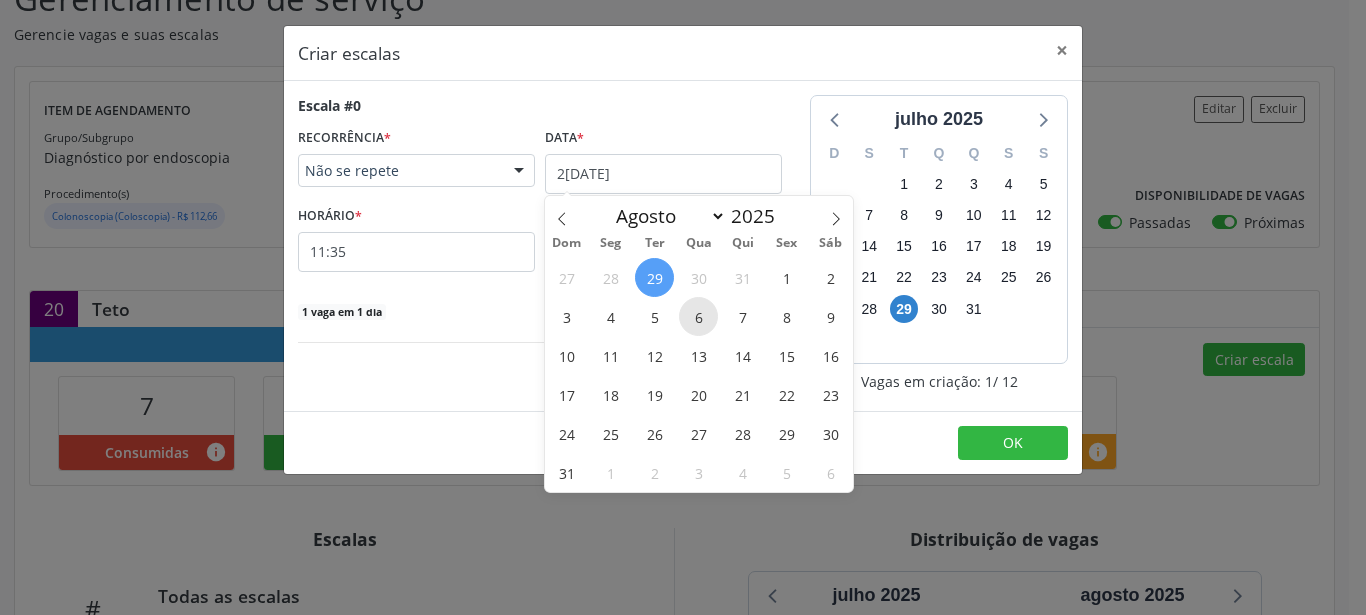 click on "6" at bounding box center (698, 316) 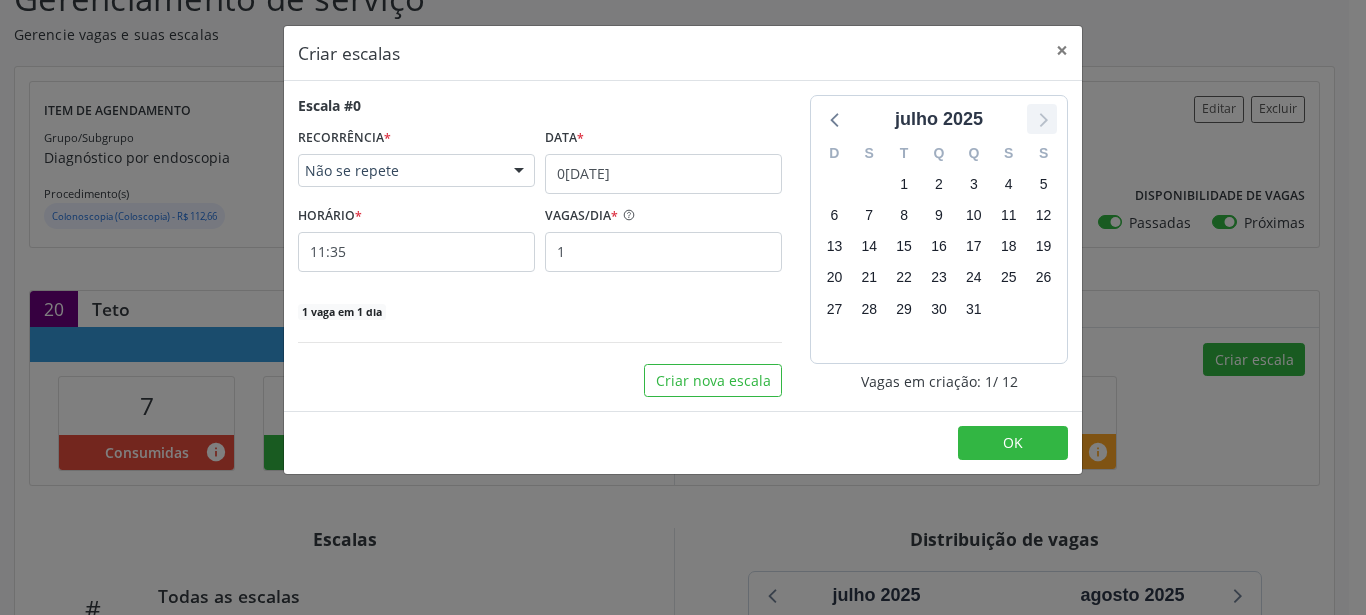 click 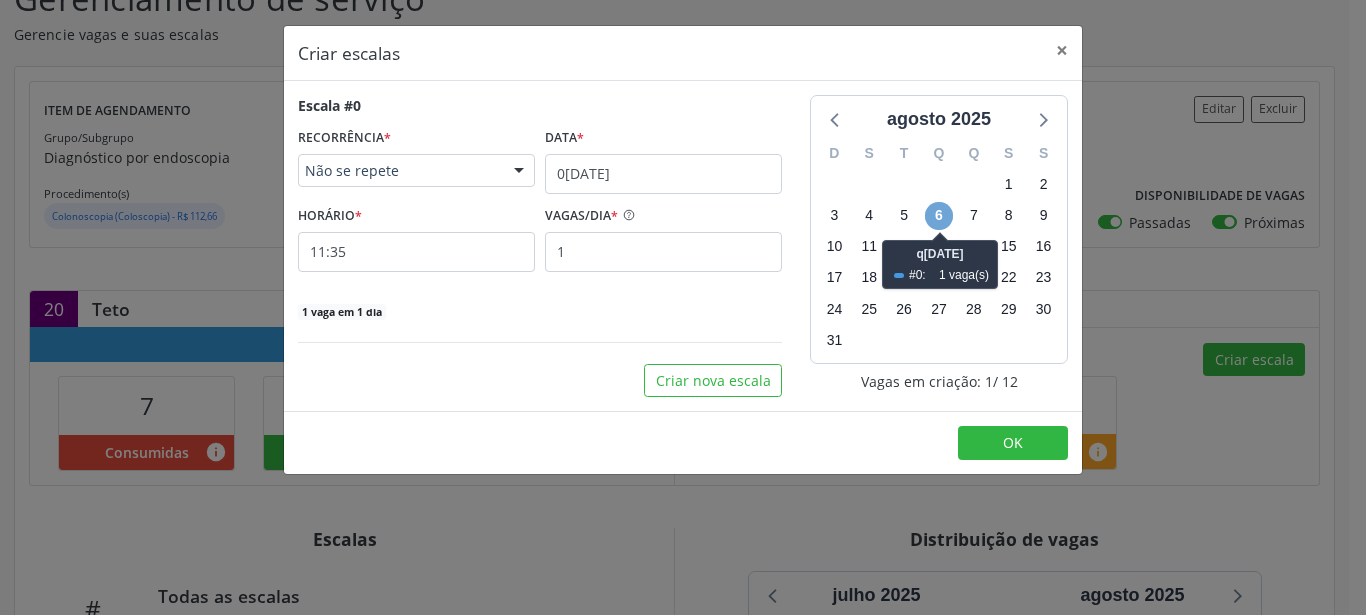 click on "6" at bounding box center (939, 216) 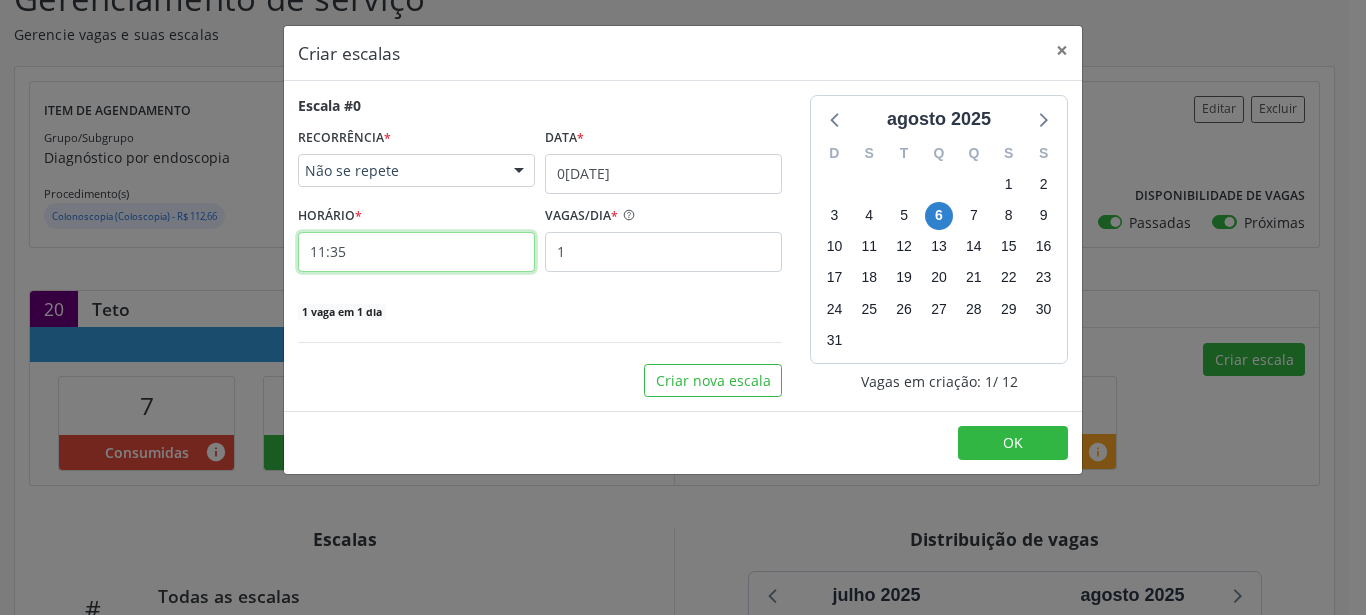 click on "11:35" at bounding box center (416, 252) 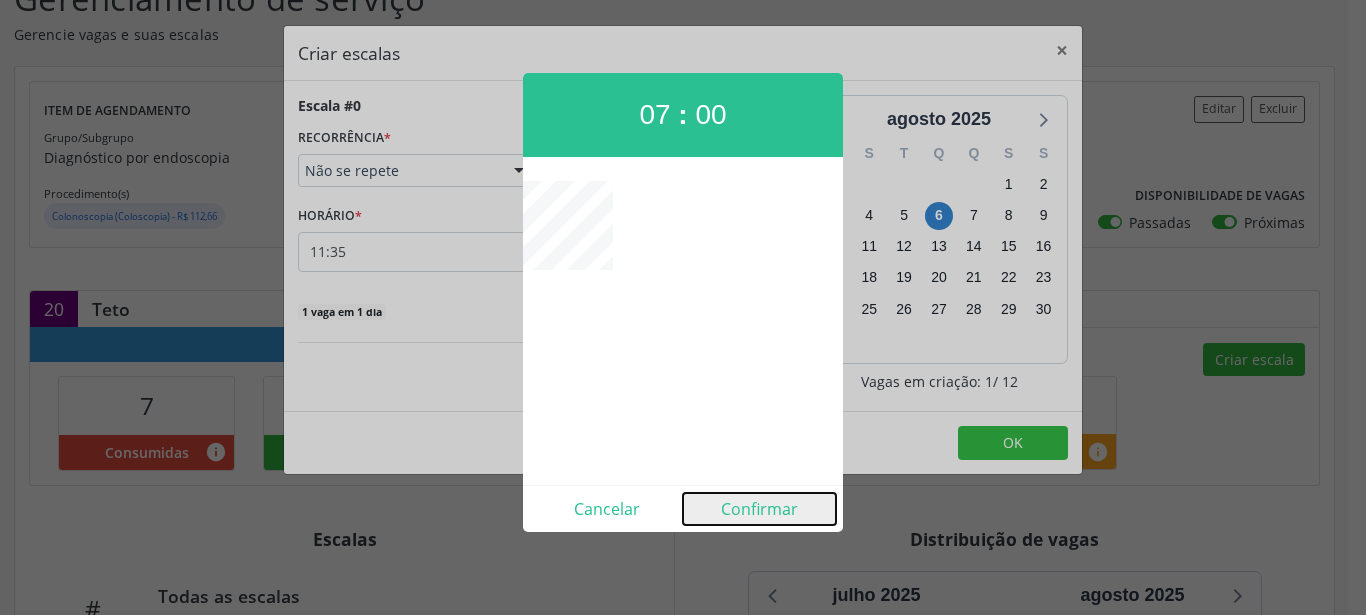 click on "Confirmar" at bounding box center (759, 509) 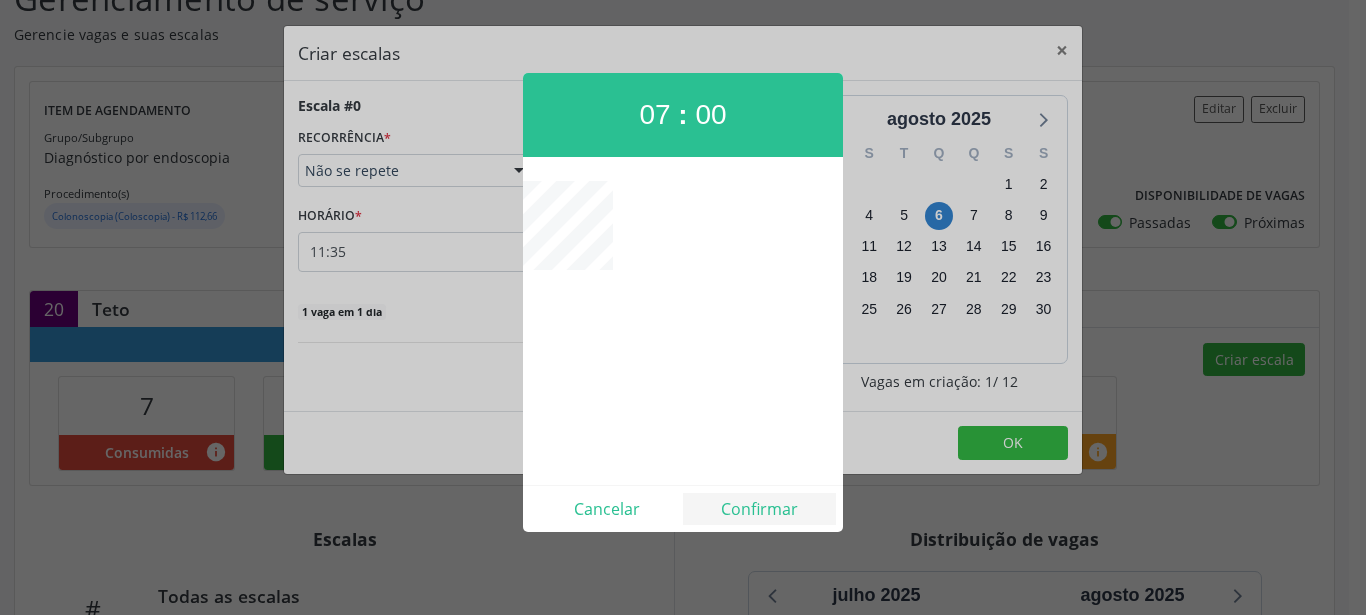 type on "07:00" 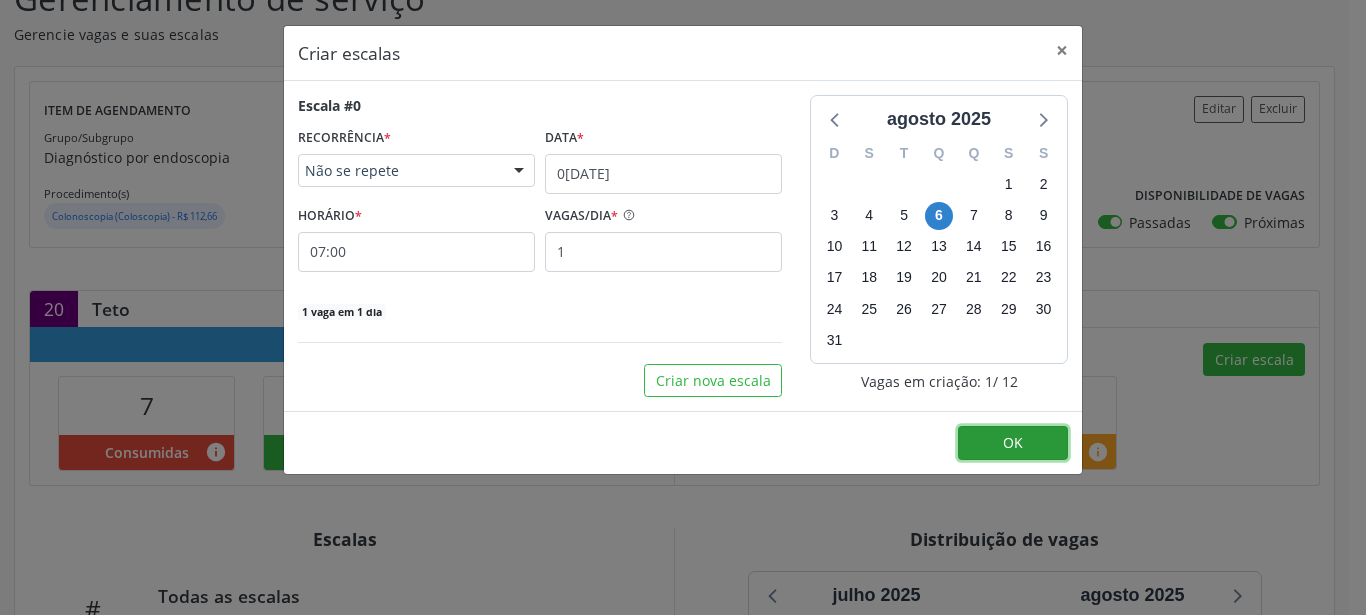 click on "OK" at bounding box center (1013, 443) 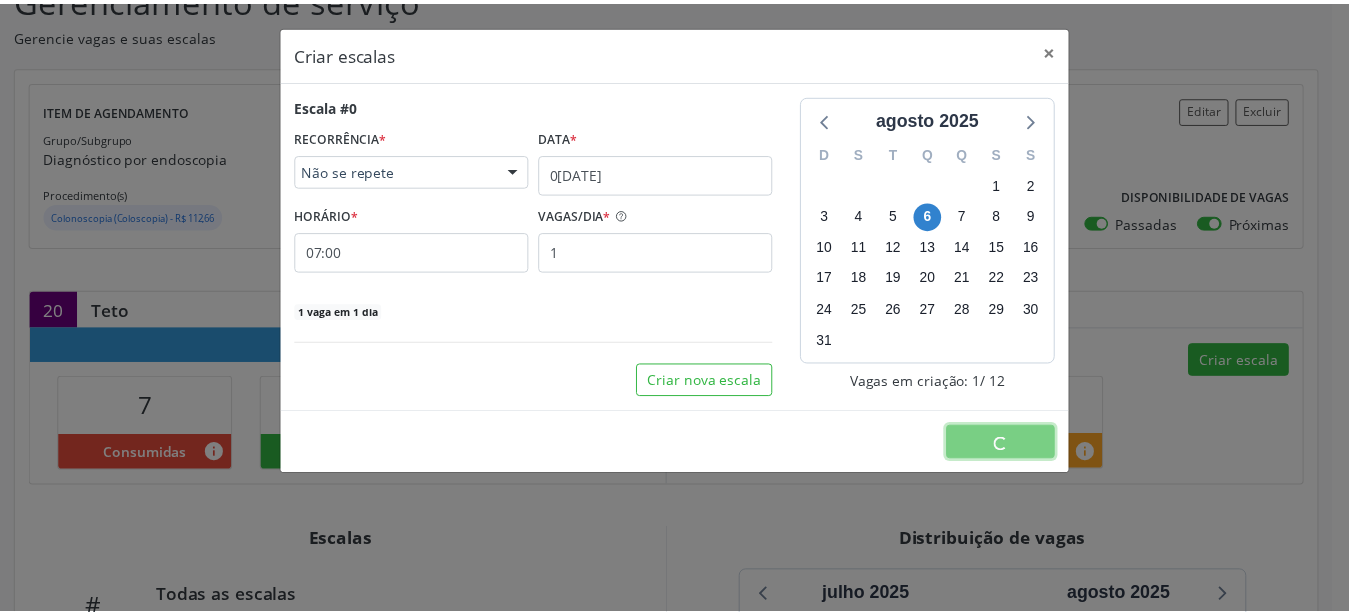 scroll, scrollTop: 0, scrollLeft: 0, axis: both 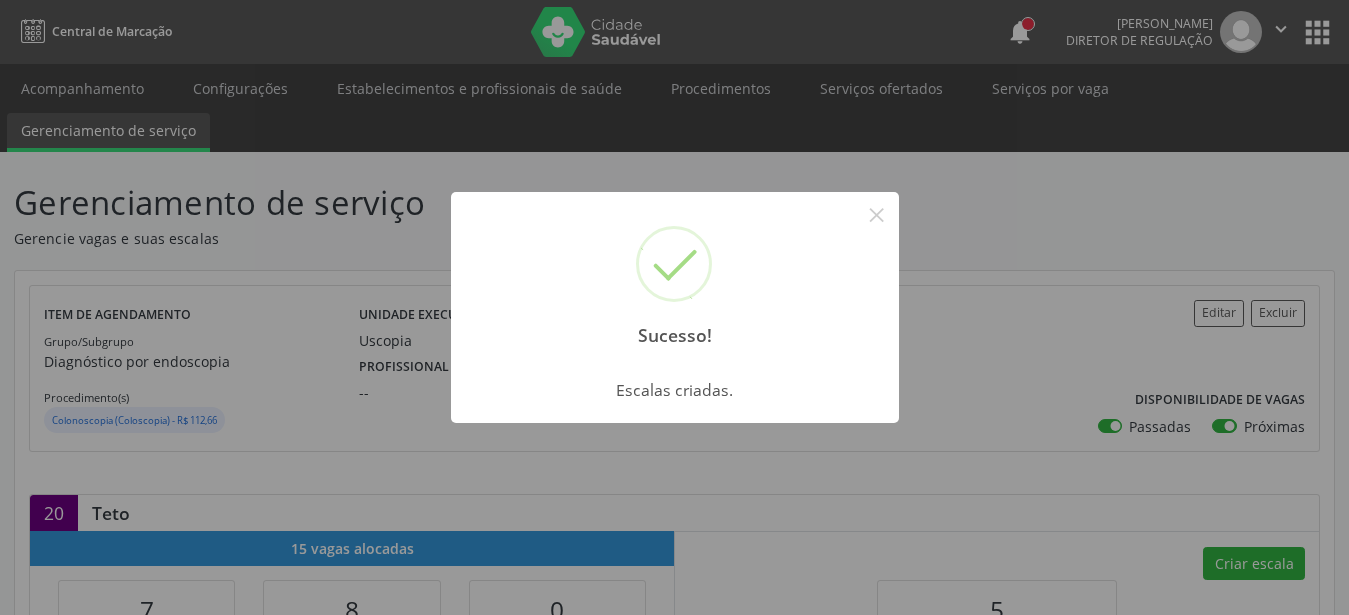 click on "Sucesso! × Escalas criadas. OK Cancel" at bounding box center [674, 307] 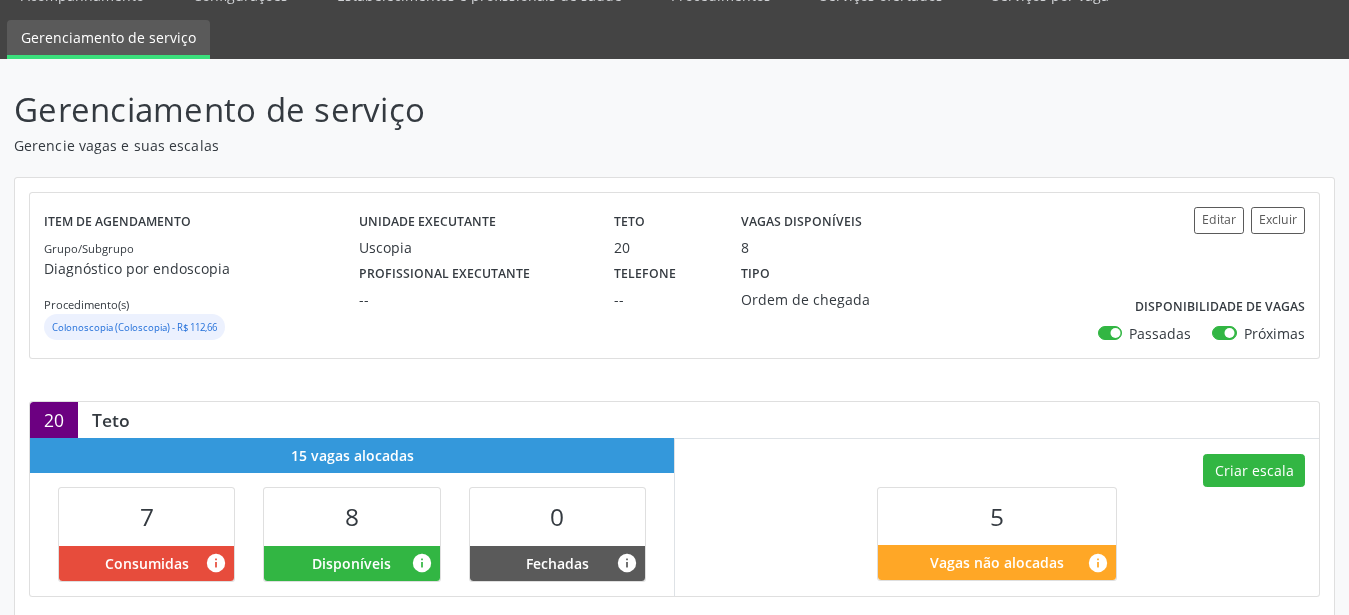 scroll, scrollTop: 0, scrollLeft: 0, axis: both 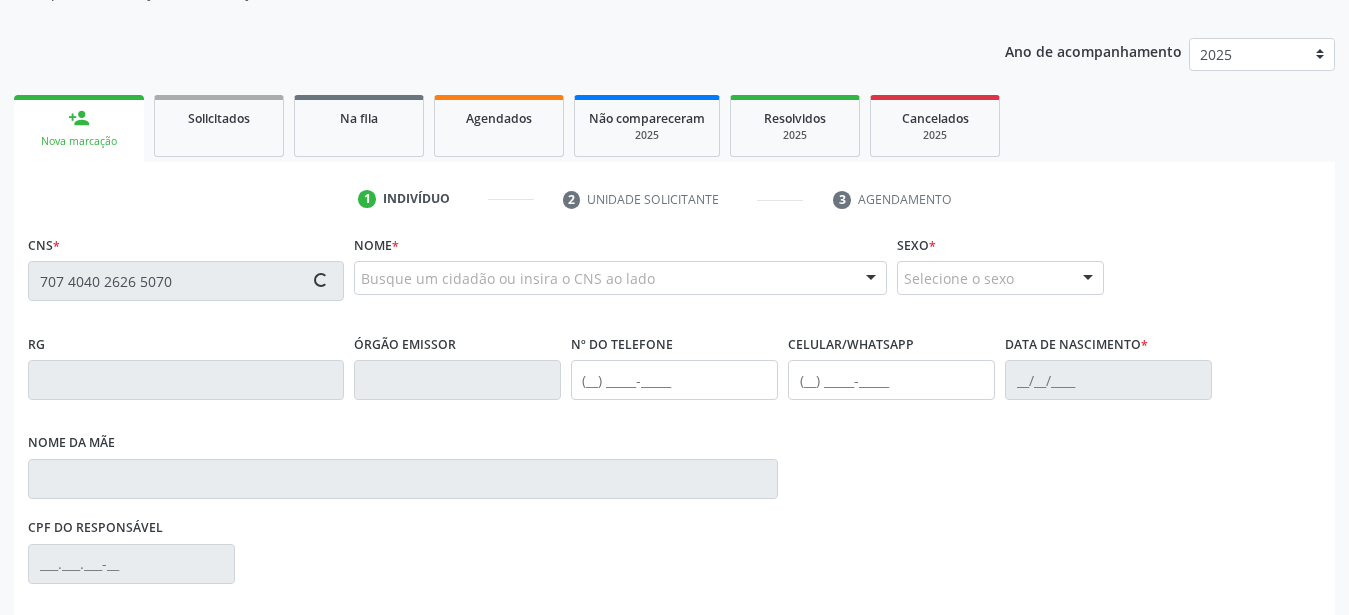 type on "707 4040 2626 5070" 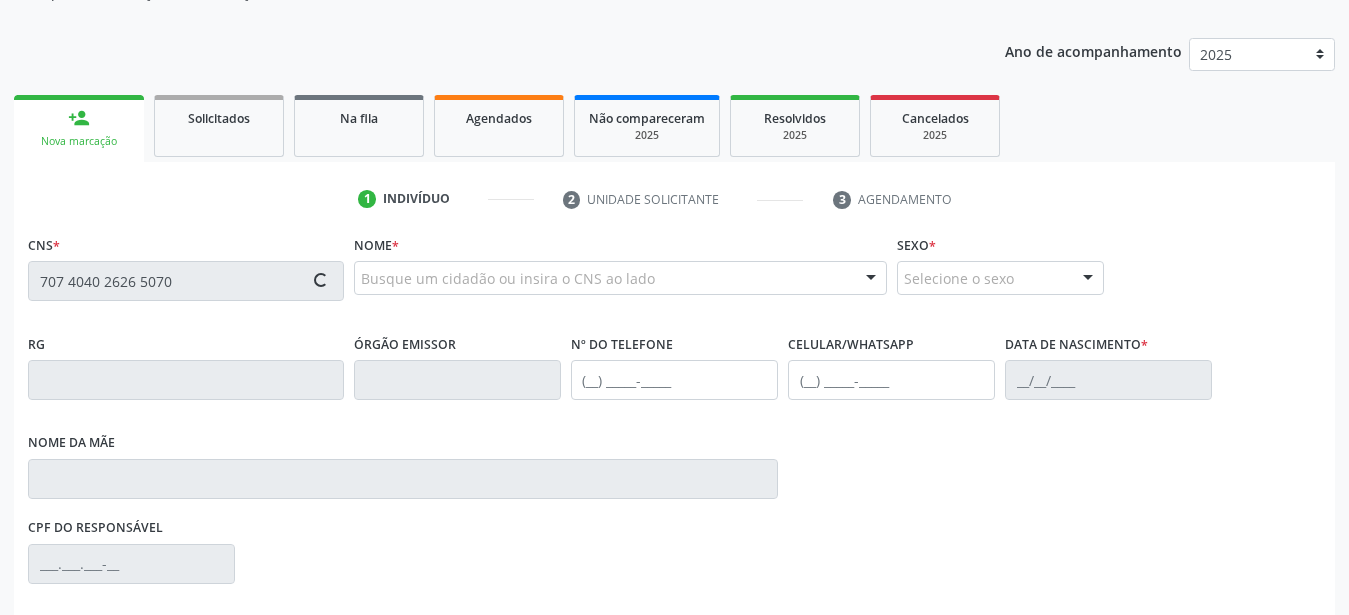 type 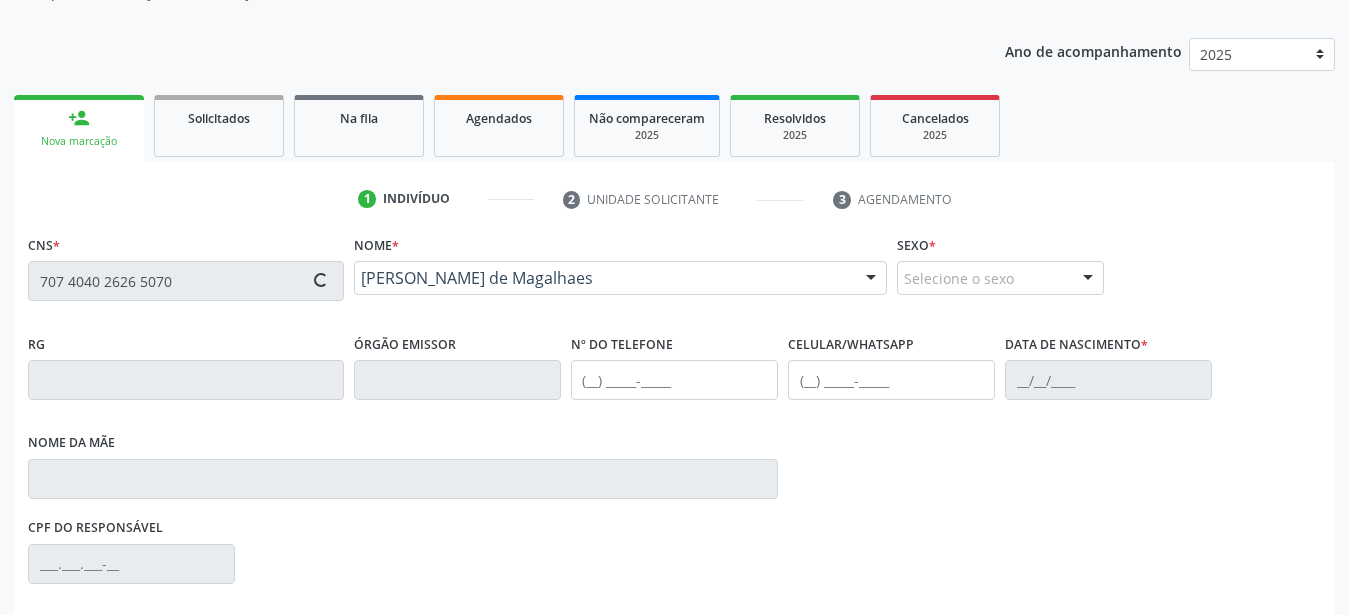 type on "[PHONE_NUMBER]" 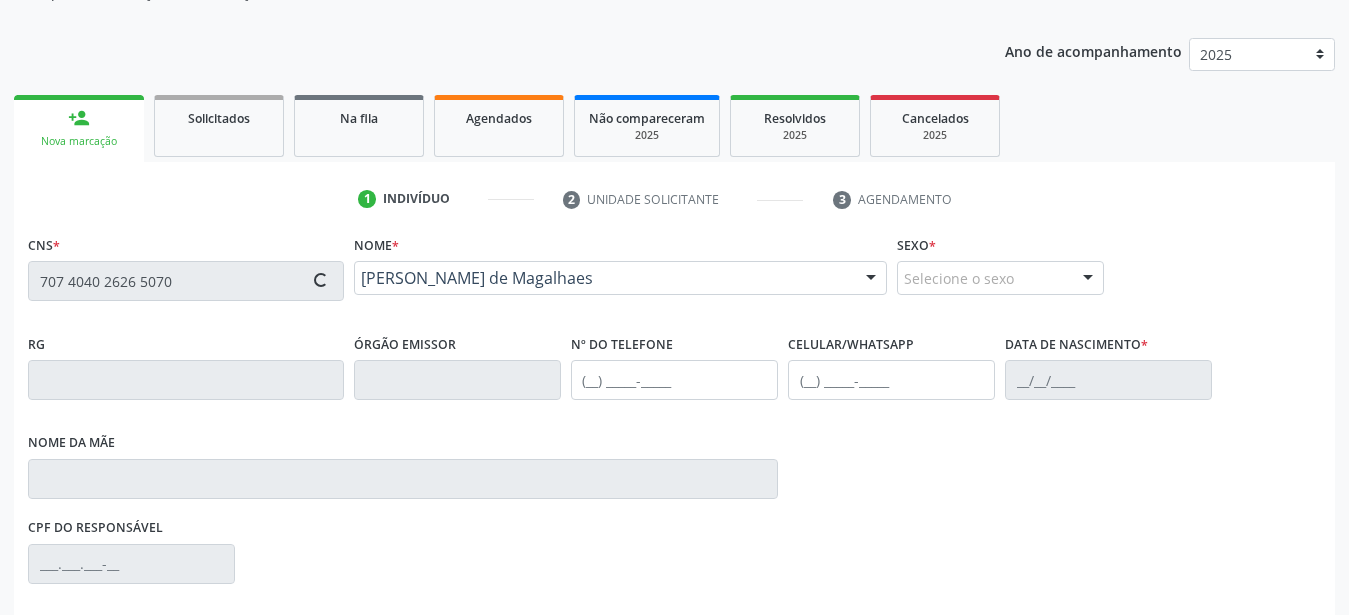 type on "[PHONE_NUMBER]" 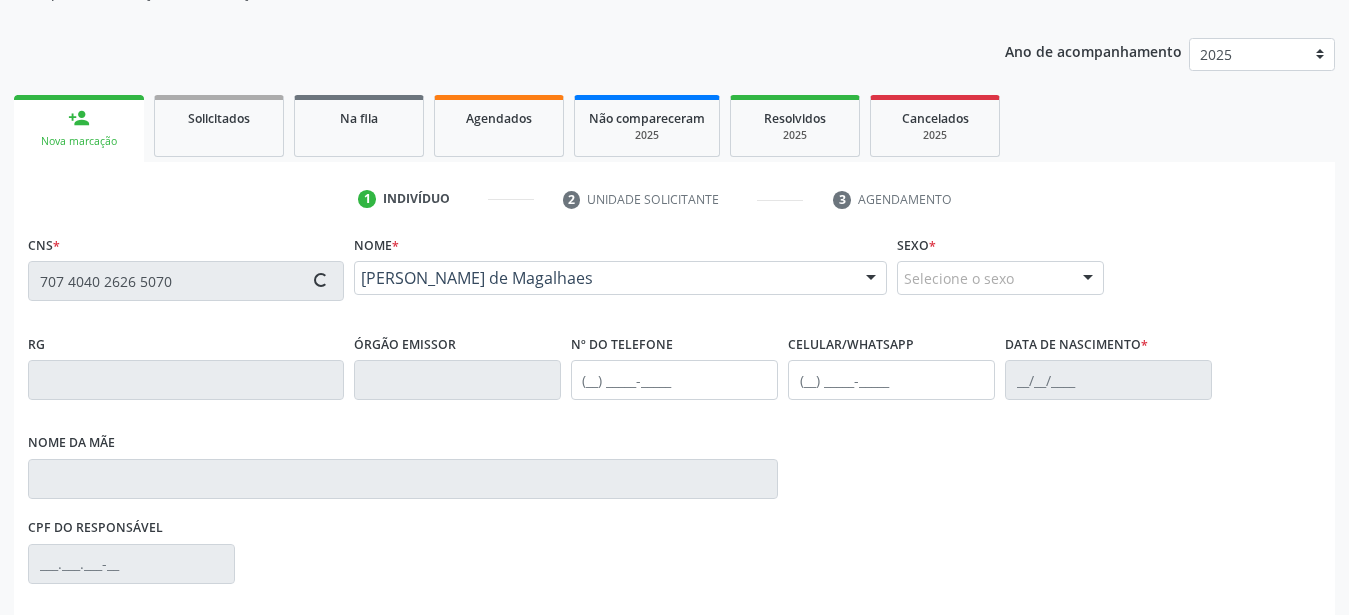 type on "32" 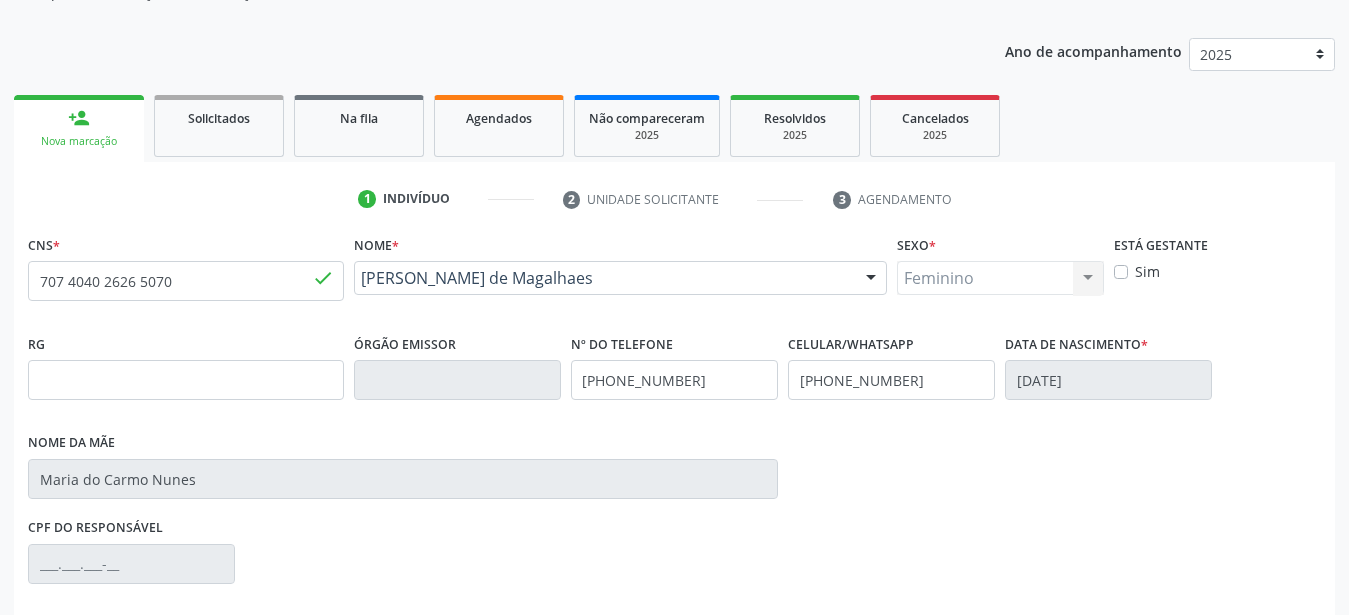 scroll, scrollTop: 232, scrollLeft: 0, axis: vertical 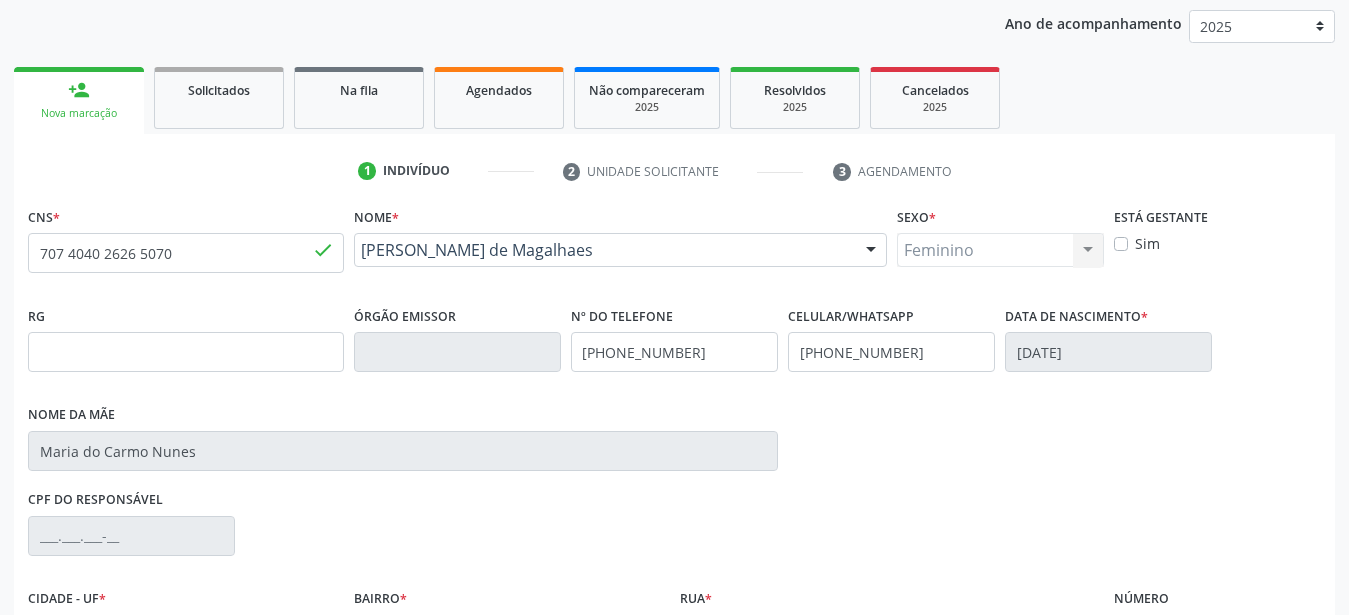 click on "CIDADE - UF
*
Serra Talhada         [GEOGRAPHIC_DATA] resultado encontrado para: "   "
Não há nenhuma opção para ser exibida.
BAIRRO
*
Zona Rural         Zona Rural
Nenhum resultado encontrado para: "   "
Não há nenhuma opção para ser exibida.
Rua
*
Faz. Poldrinho         Faz. Poldrinho
Nenhum resultado encontrado para: "   "
Não há nenhuma opção para ser exibida.
Número
32" at bounding box center [674, 626] 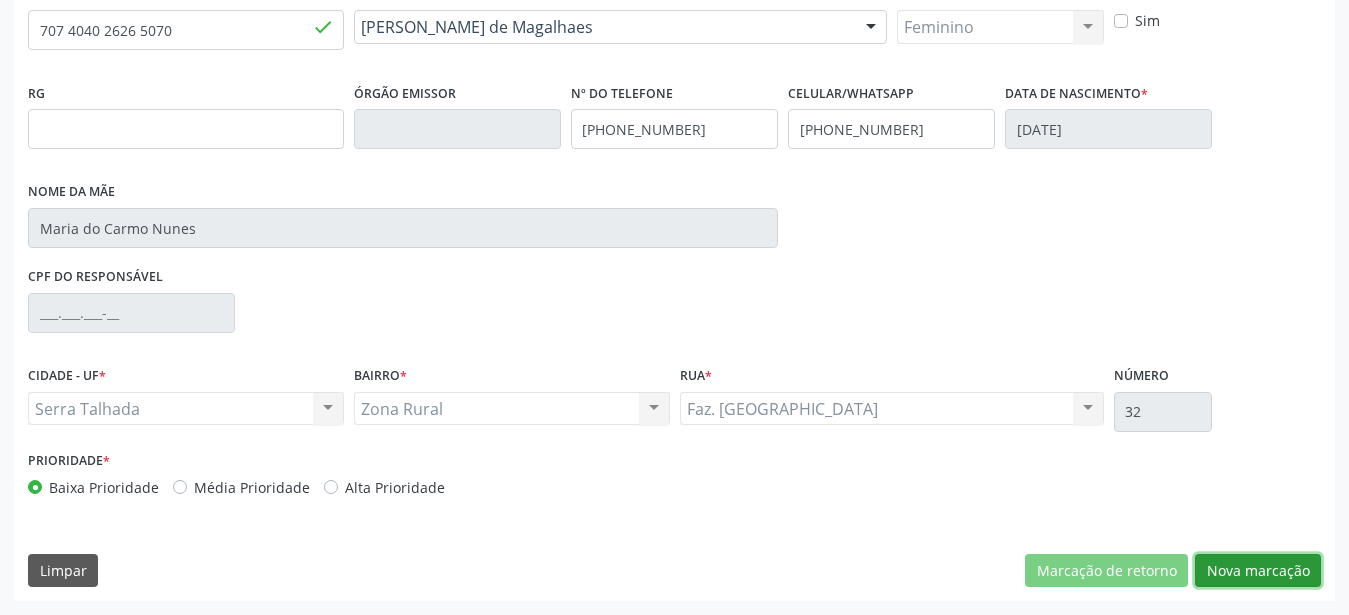 click on "Nova marcação" at bounding box center [1258, 571] 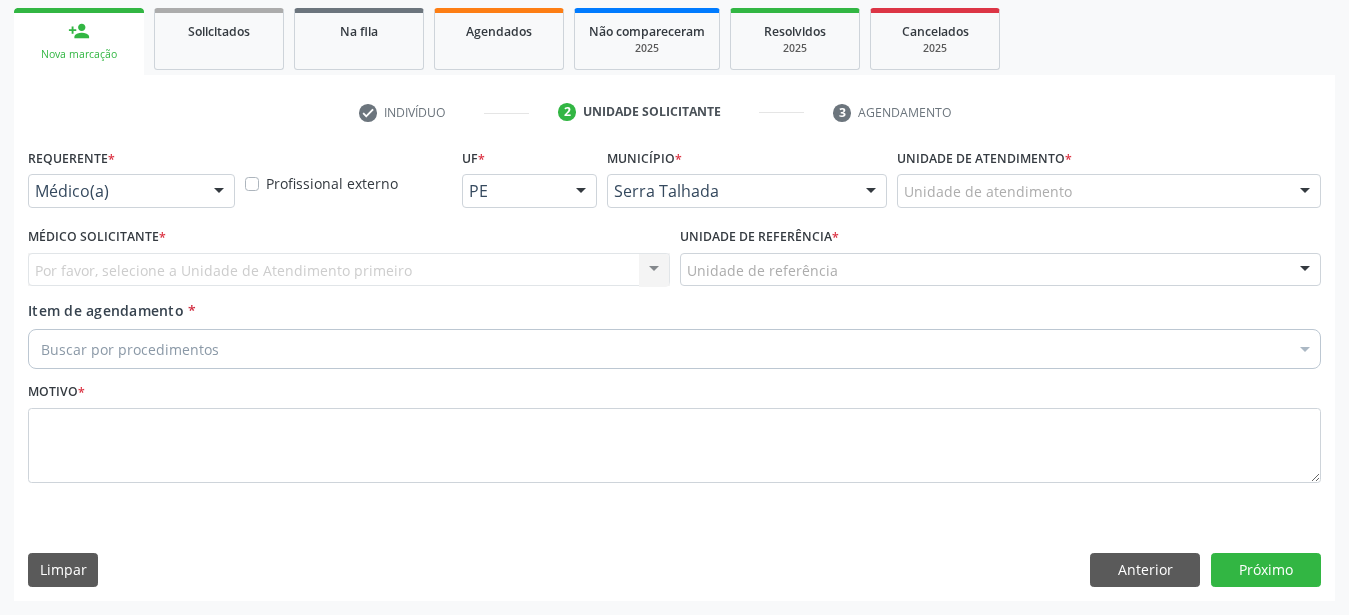 scroll, scrollTop: 307, scrollLeft: 0, axis: vertical 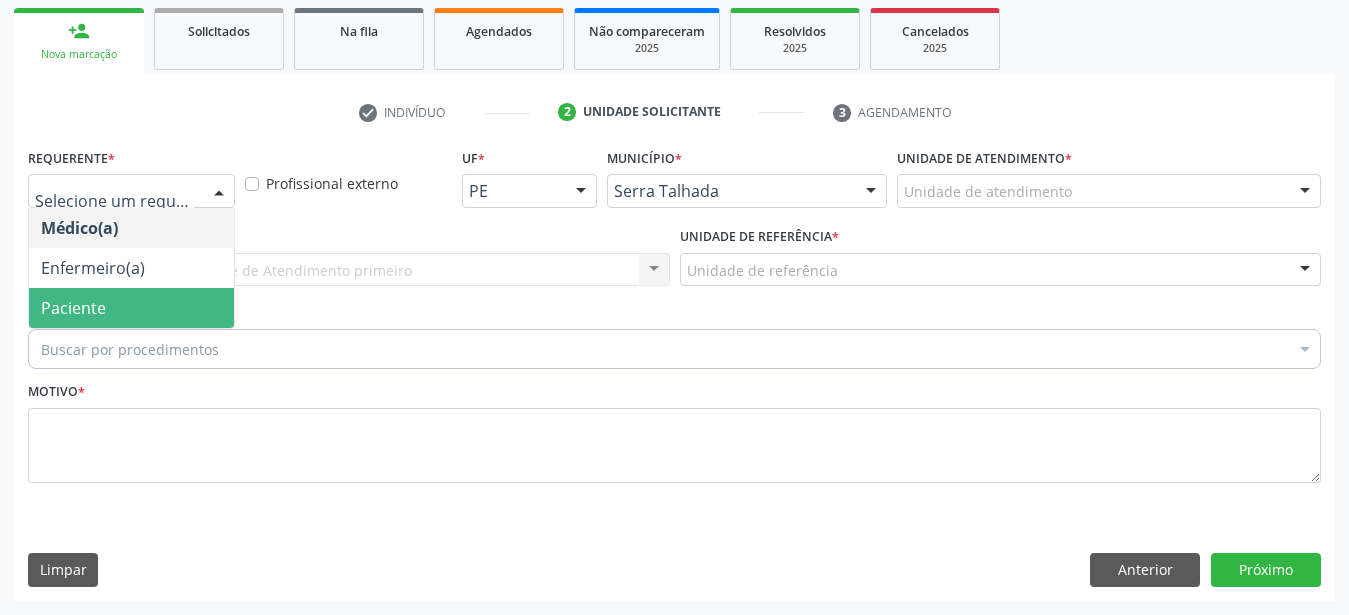 click on "Paciente" at bounding box center [73, 308] 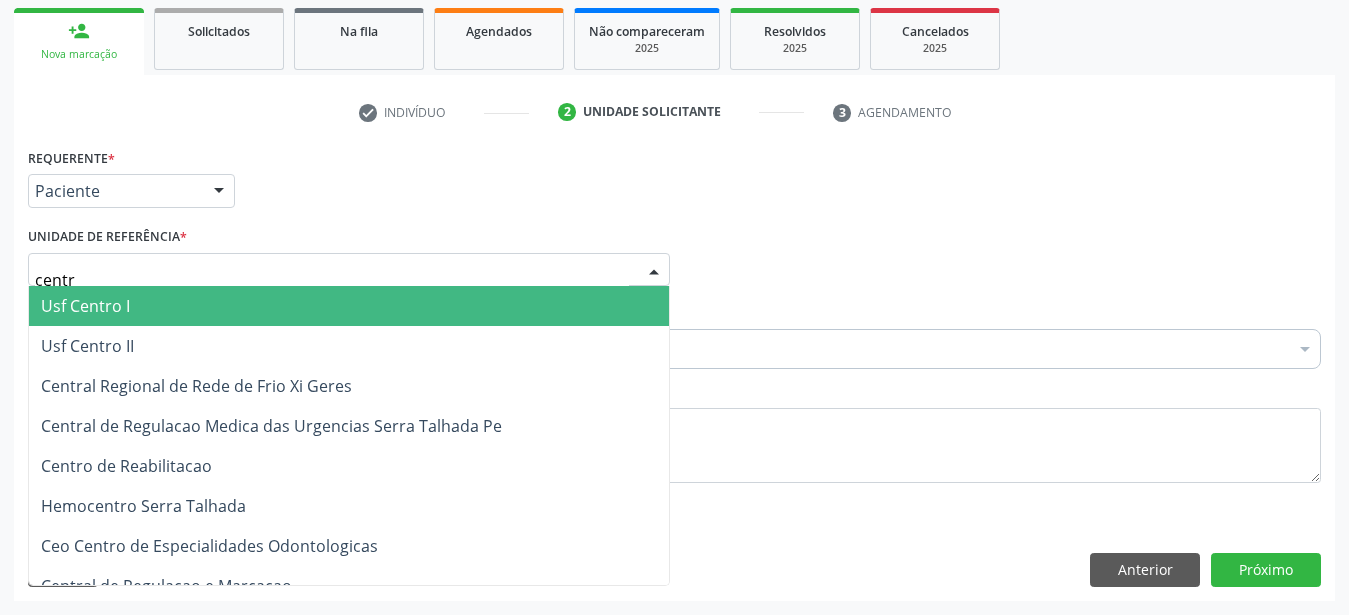 type on "centro" 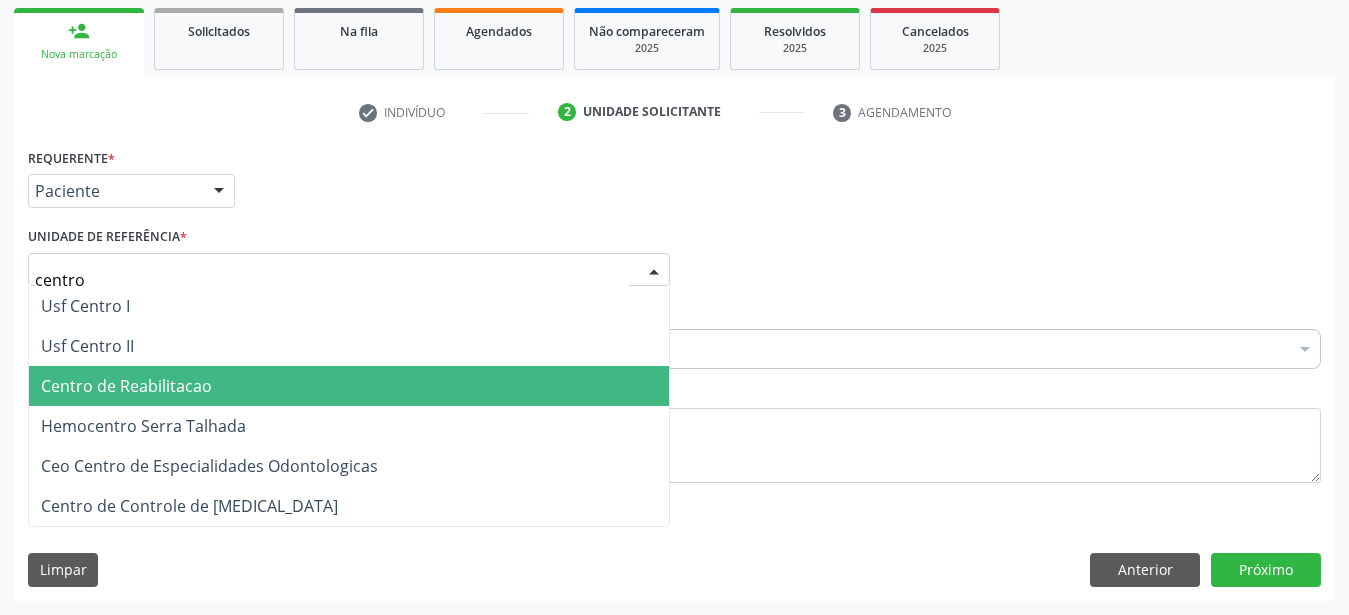 click on "Centro de Reabilitacao" at bounding box center [349, 386] 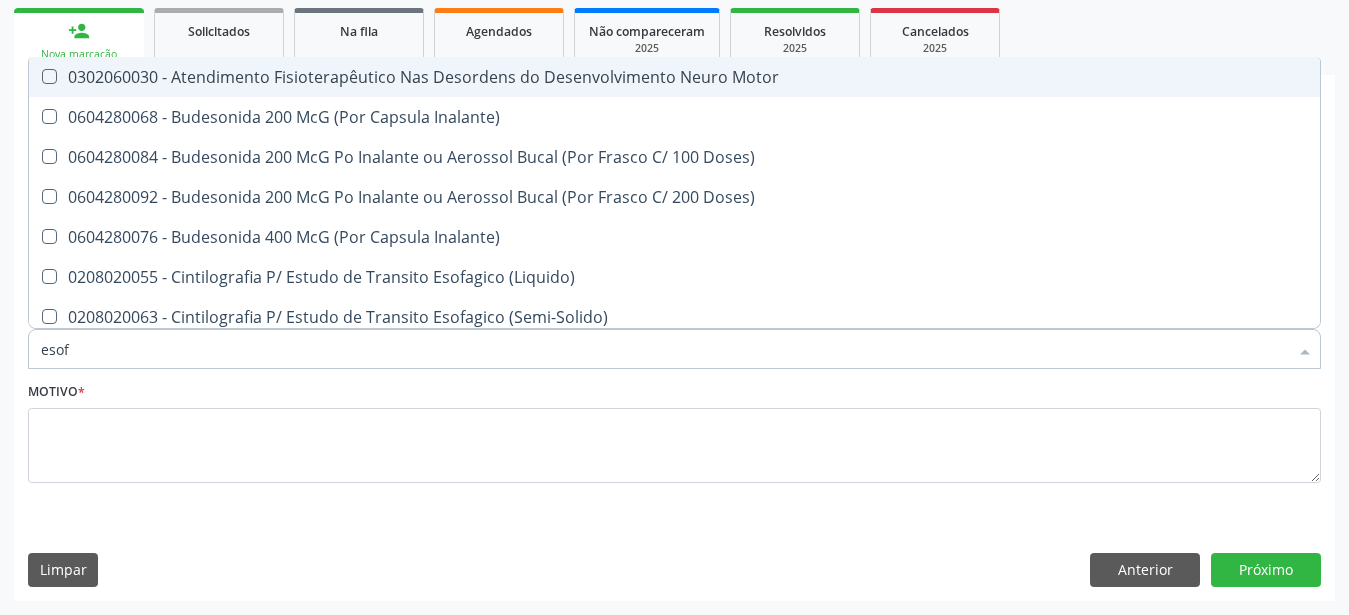 type on "esofa" 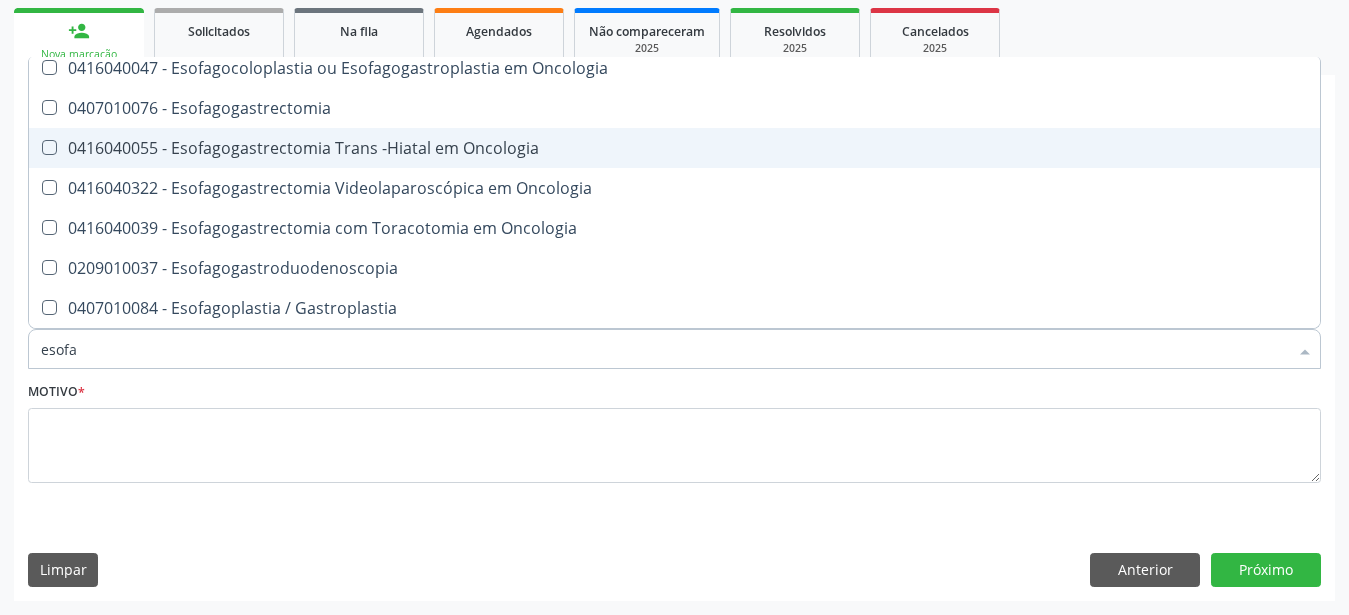 scroll, scrollTop: 396, scrollLeft: 0, axis: vertical 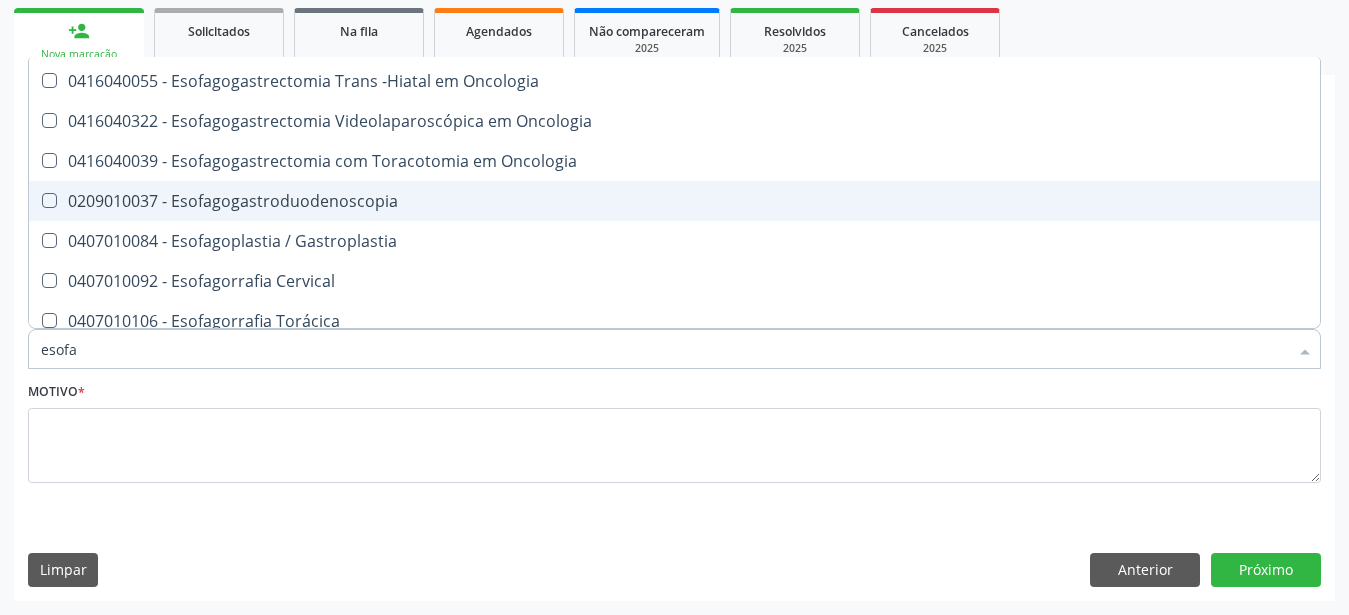 click on "0209010037 - Esofagogastroduodenoscopia" at bounding box center (674, 201) 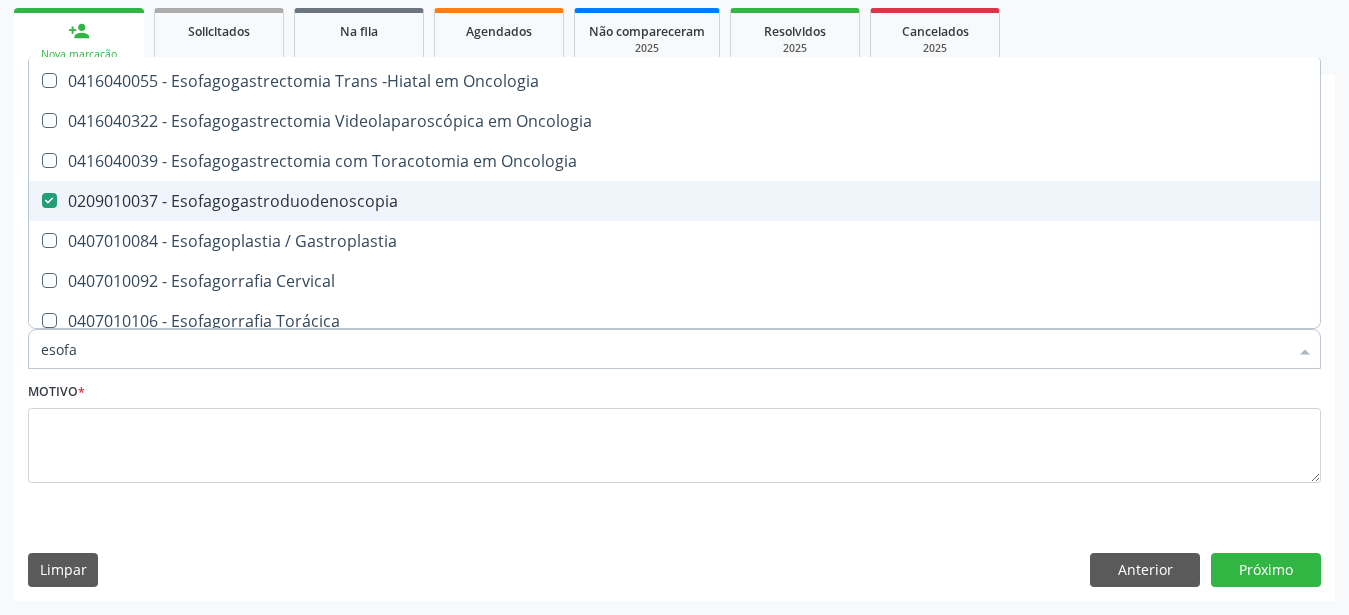 checkbox on "true" 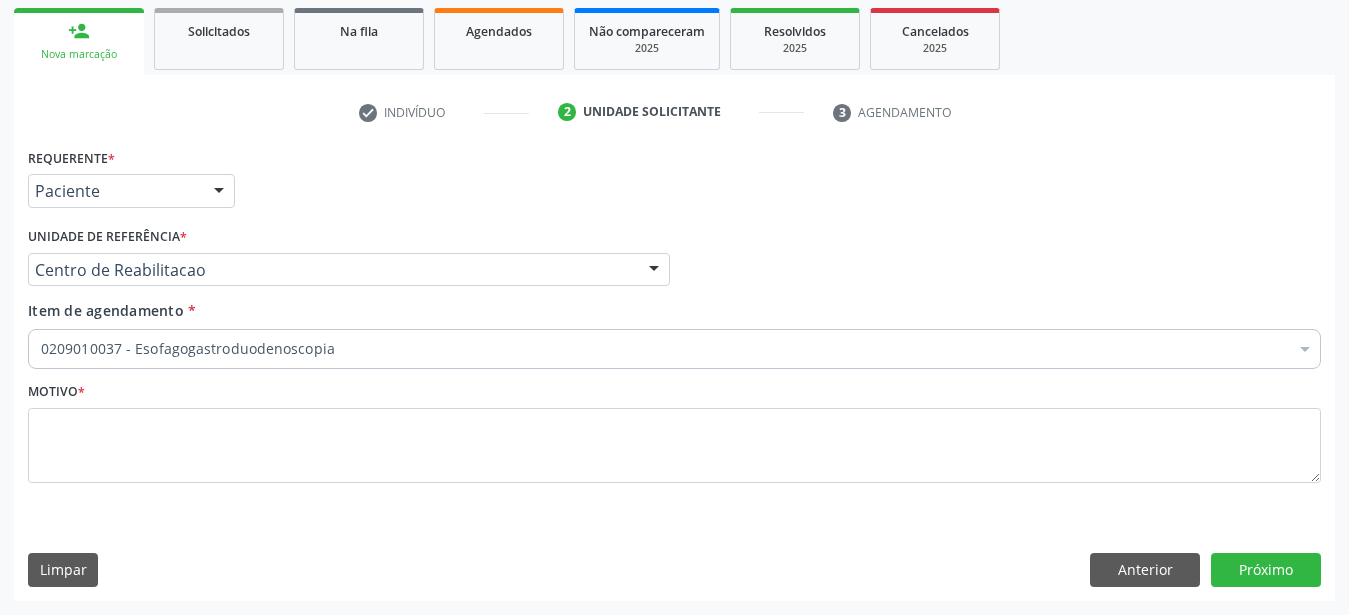 scroll, scrollTop: 0, scrollLeft: 0, axis: both 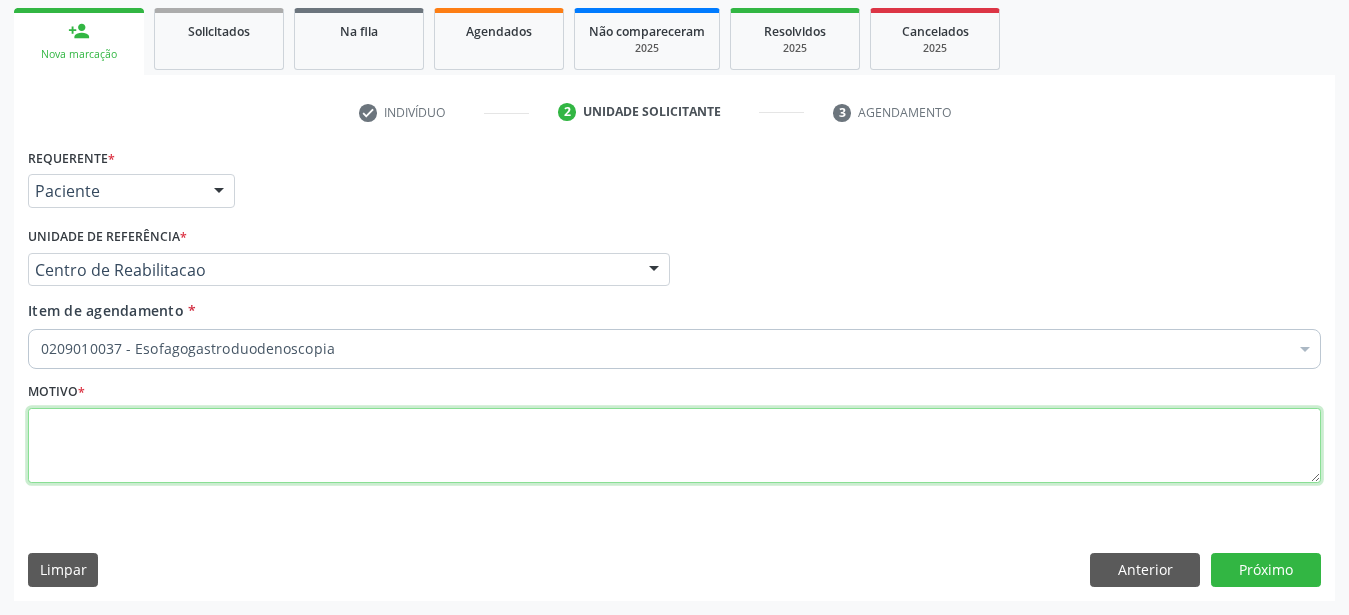 click at bounding box center (674, 446) 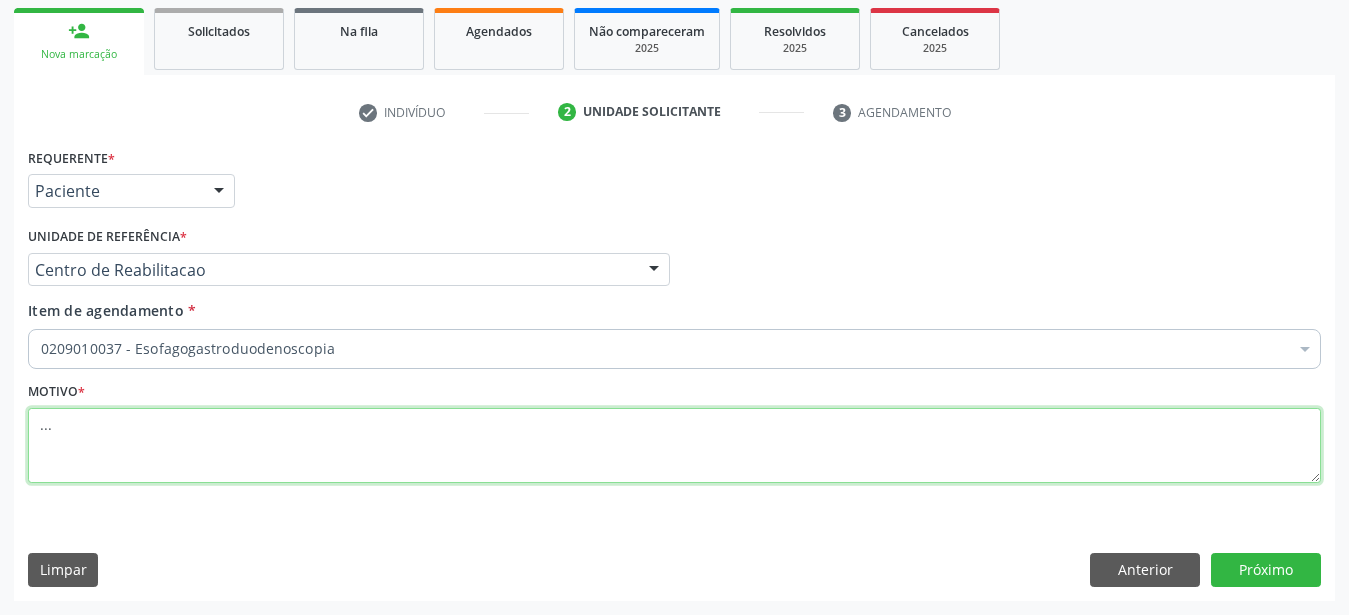 type on "..." 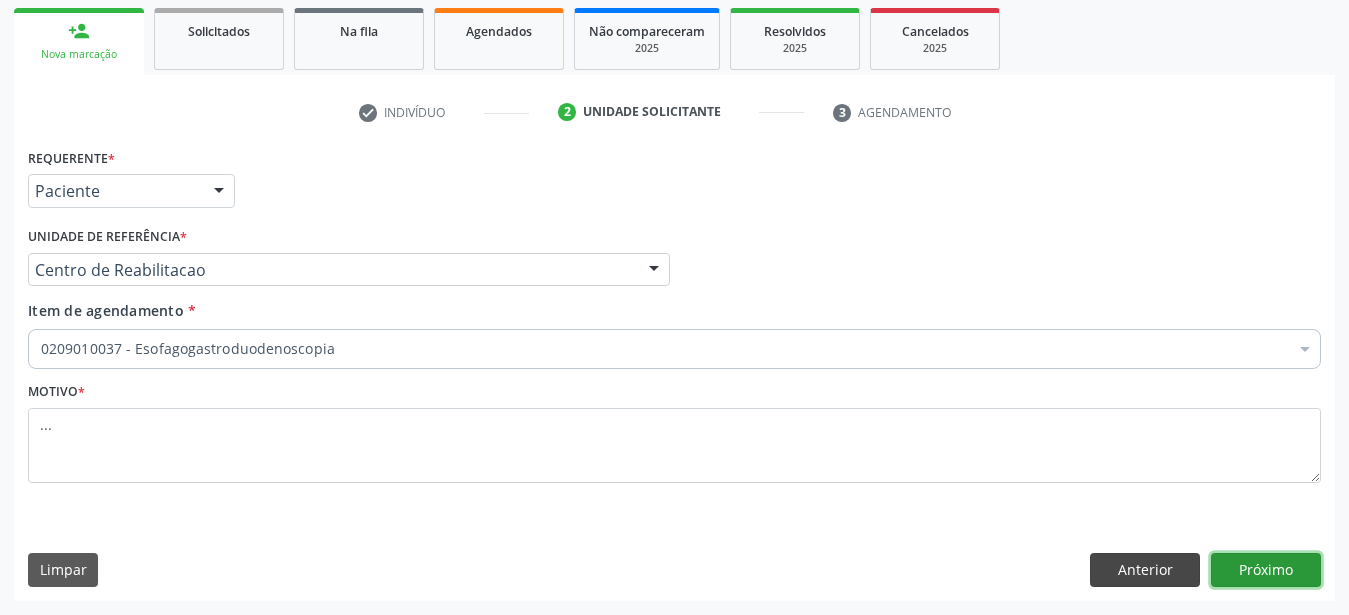 drag, startPoint x: 1243, startPoint y: 560, endPoint x: 1111, endPoint y: 570, distance: 132.37825 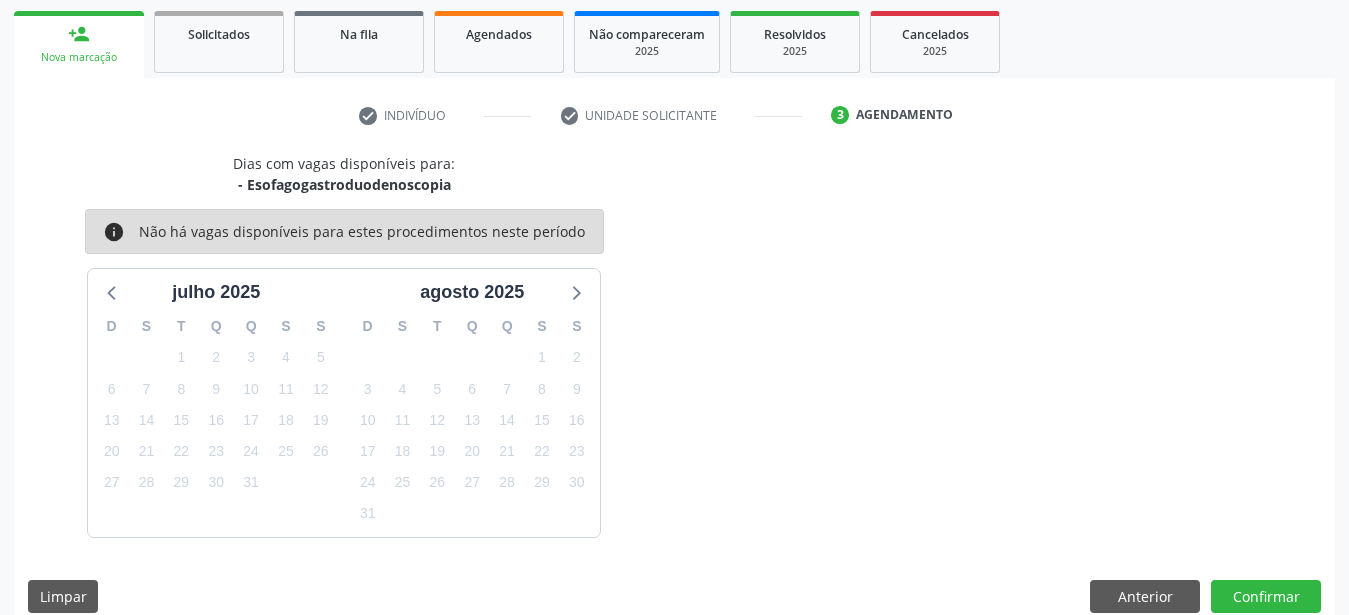 scroll, scrollTop: 314, scrollLeft: 0, axis: vertical 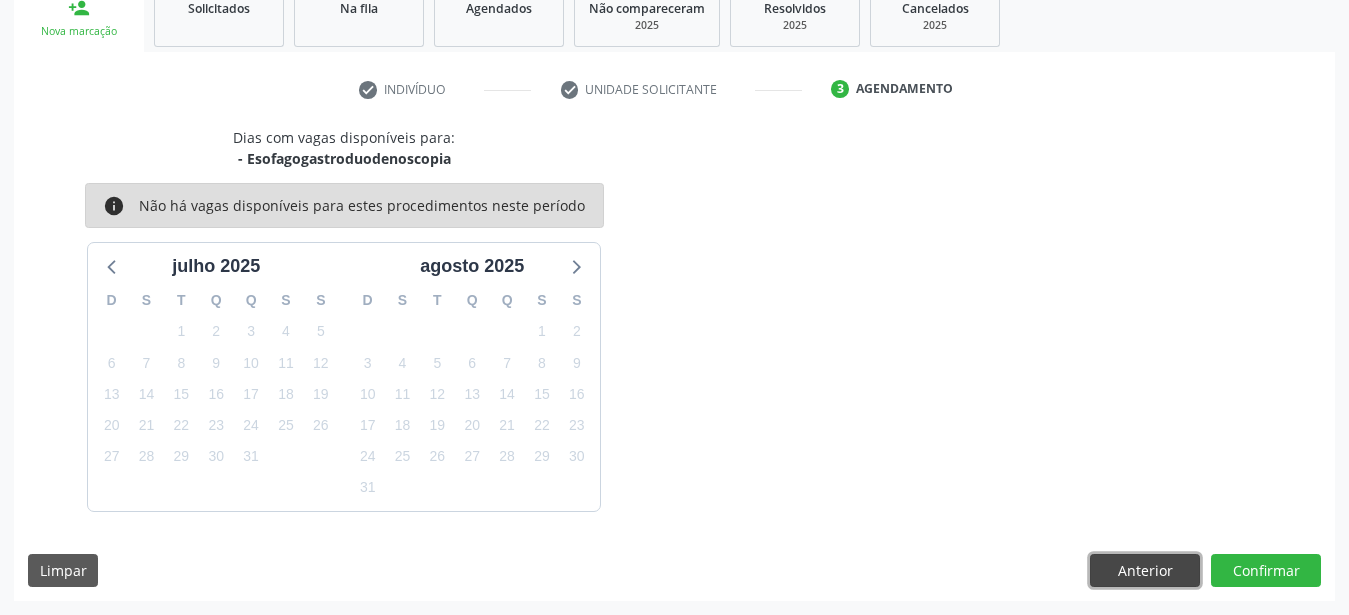 click on "Anterior" at bounding box center (1145, 571) 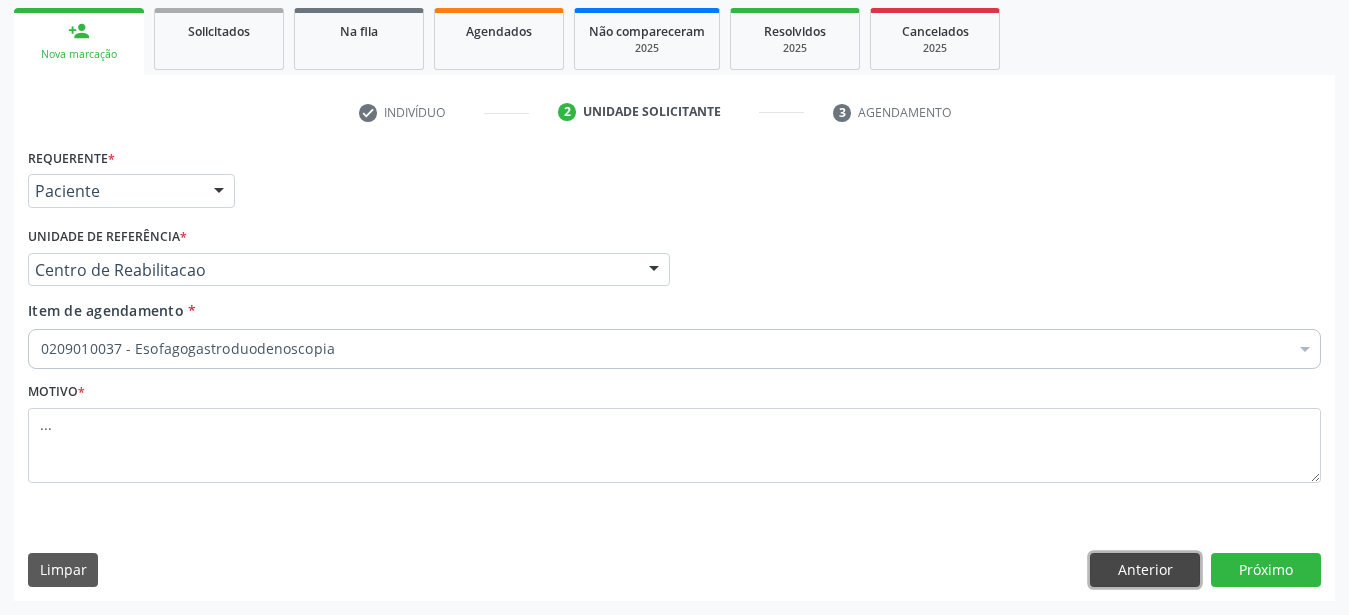 click on "Anterior" at bounding box center [1145, 570] 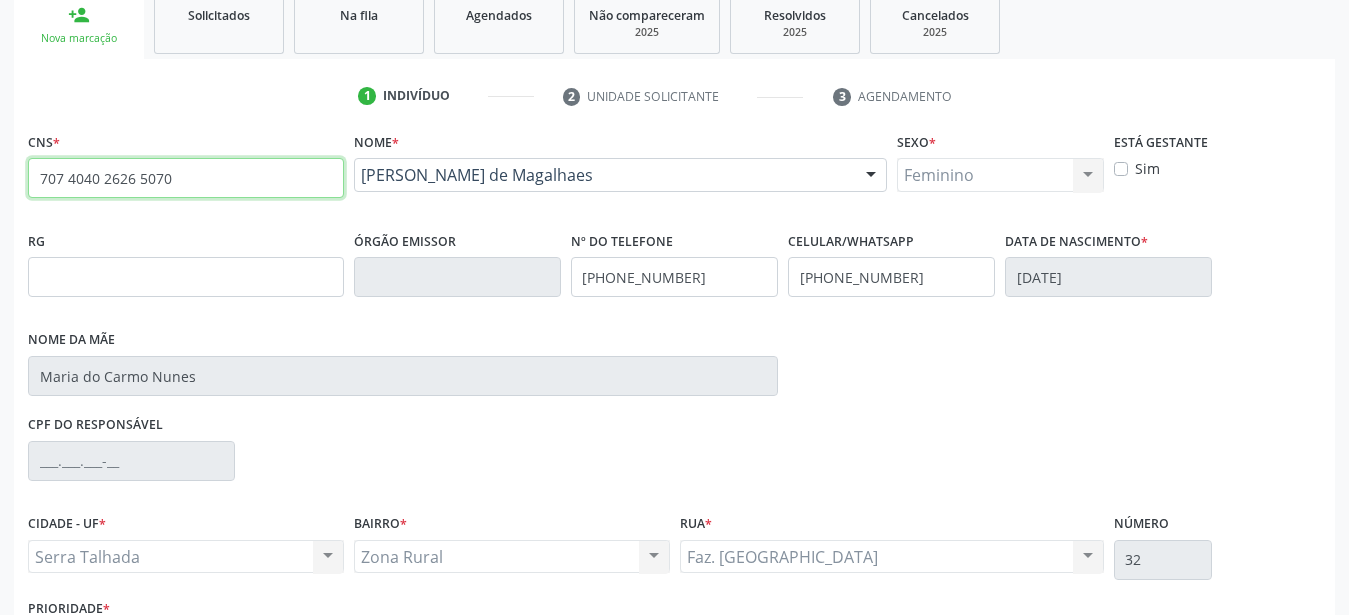 drag, startPoint x: 225, startPoint y: 171, endPoint x: 4, endPoint y: 166, distance: 221.05655 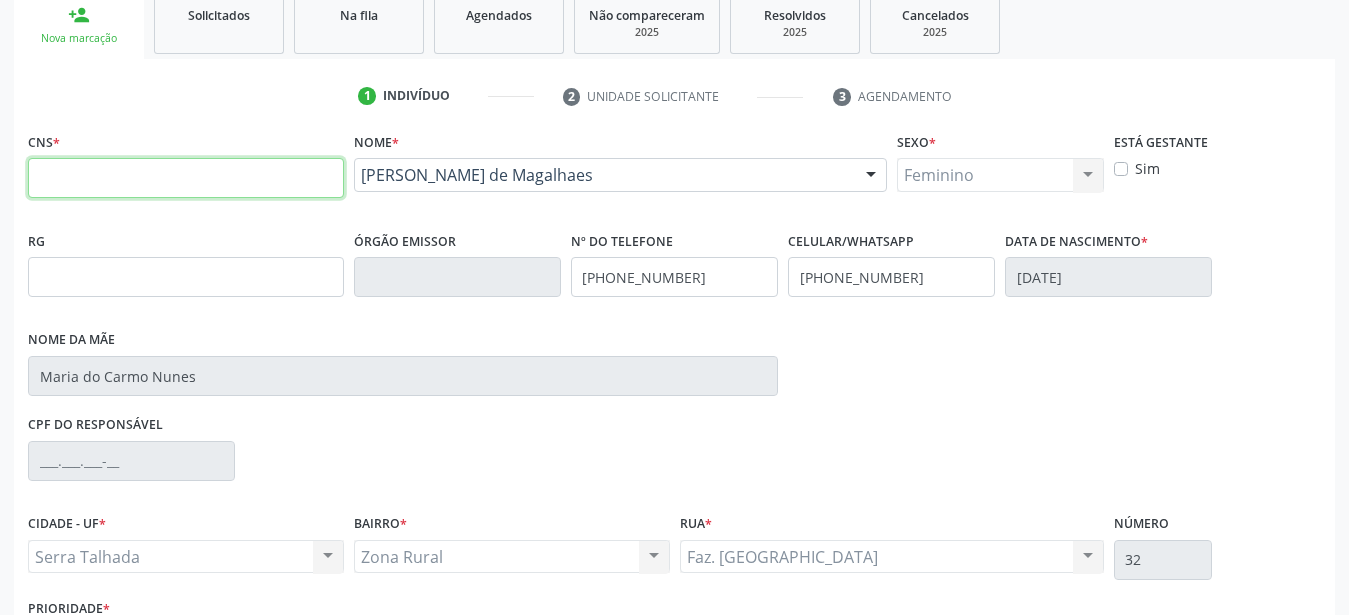 type 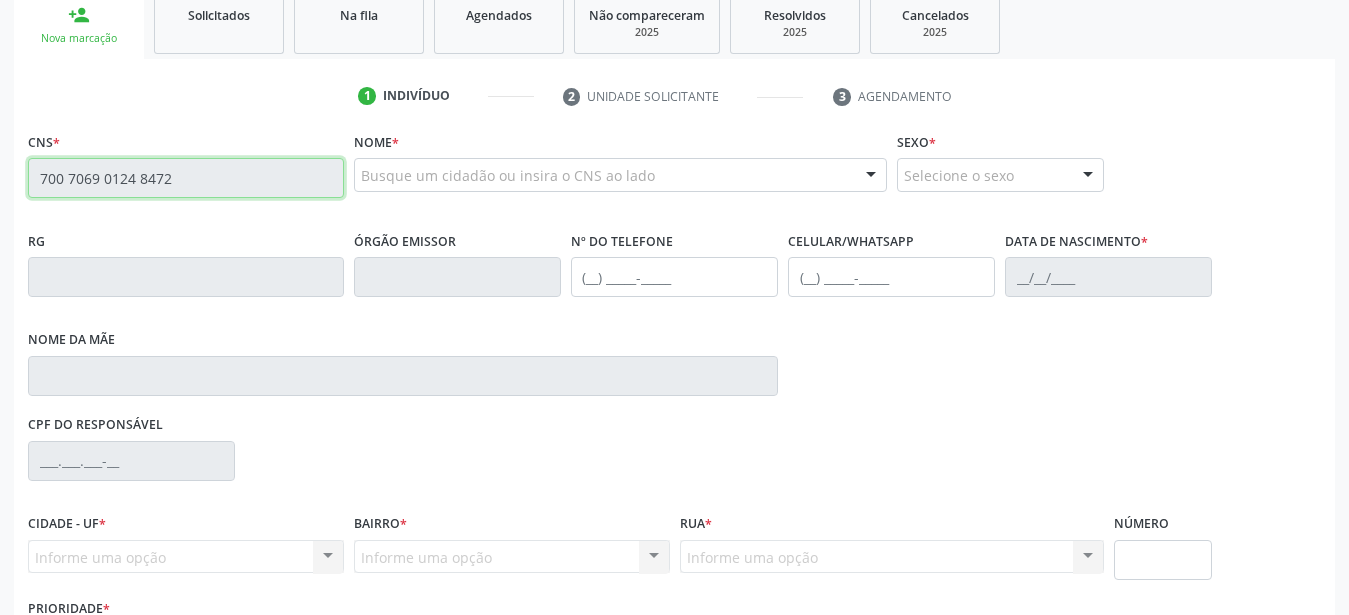 type on "700 7069 0124 8472" 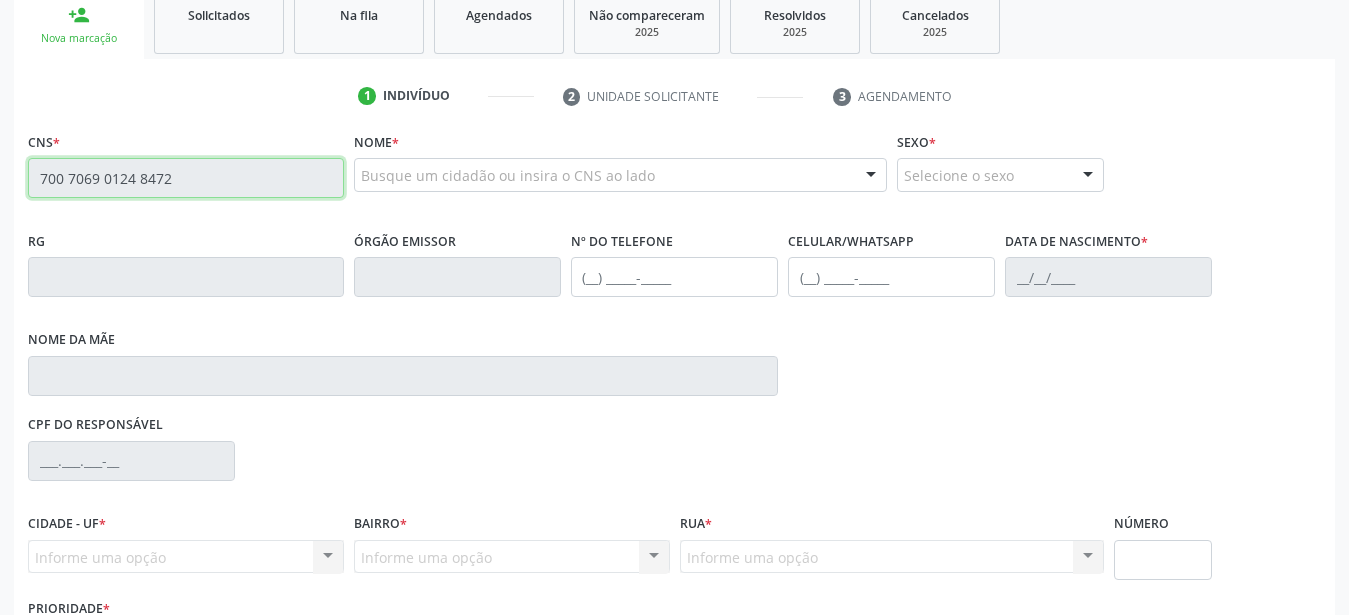 type 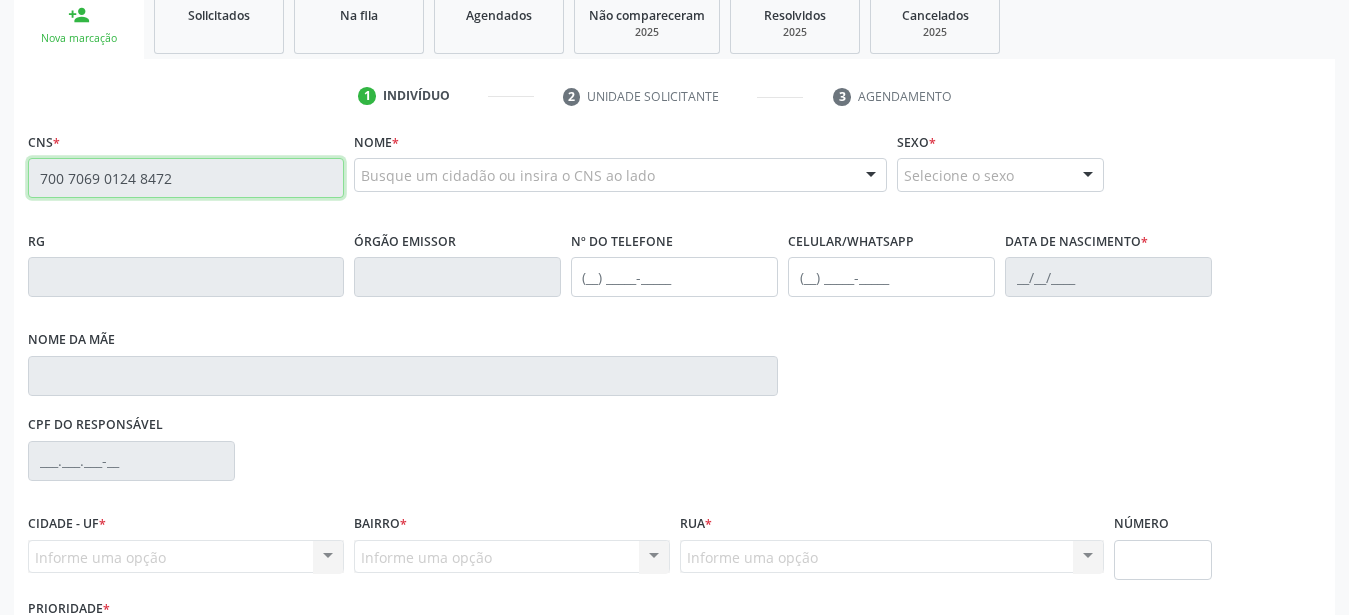 type 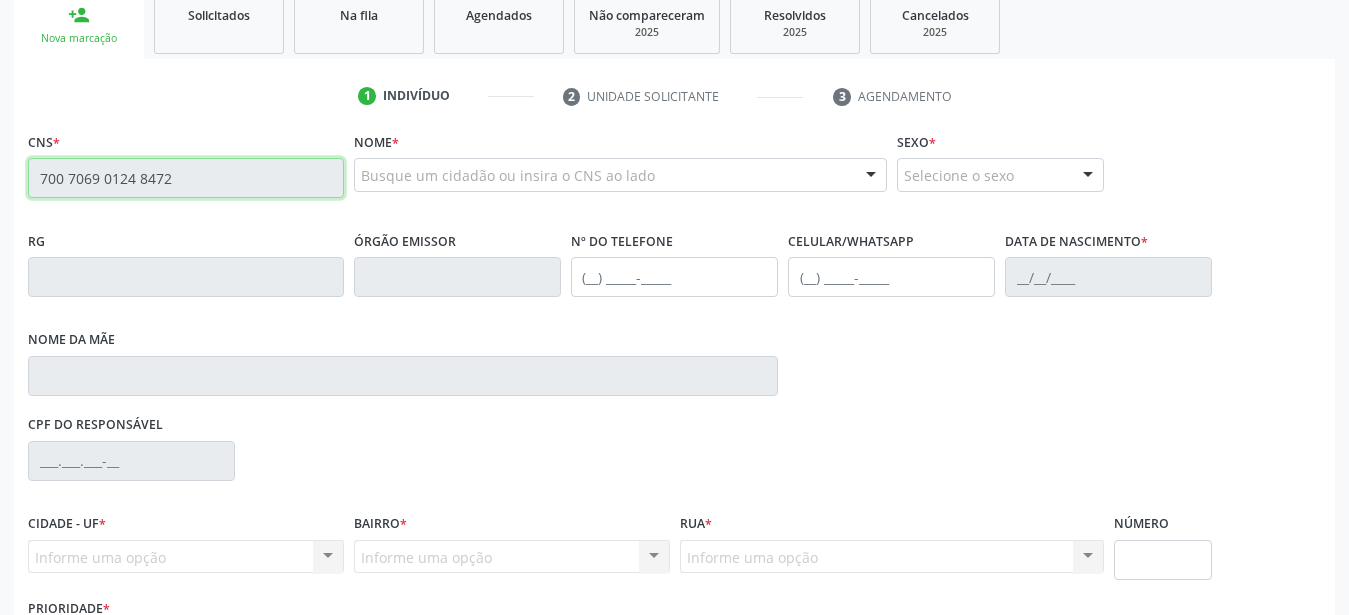 type 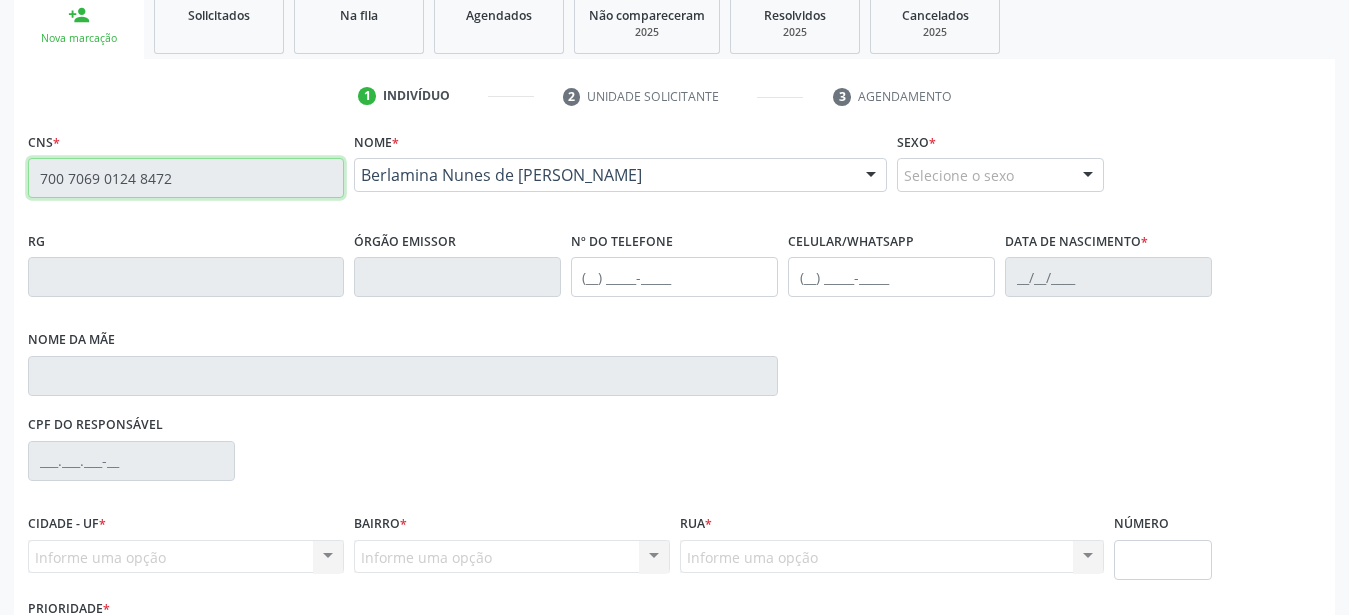 type on "[PHONE_NUMBER]" 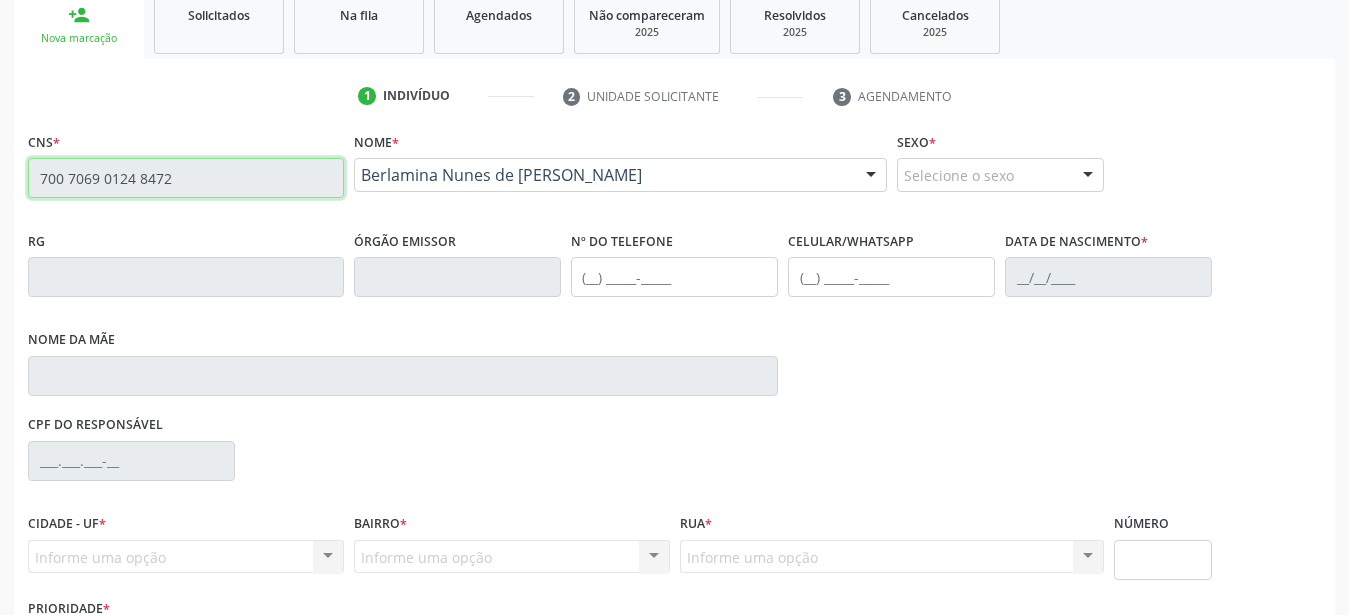 type on "[DATE]" 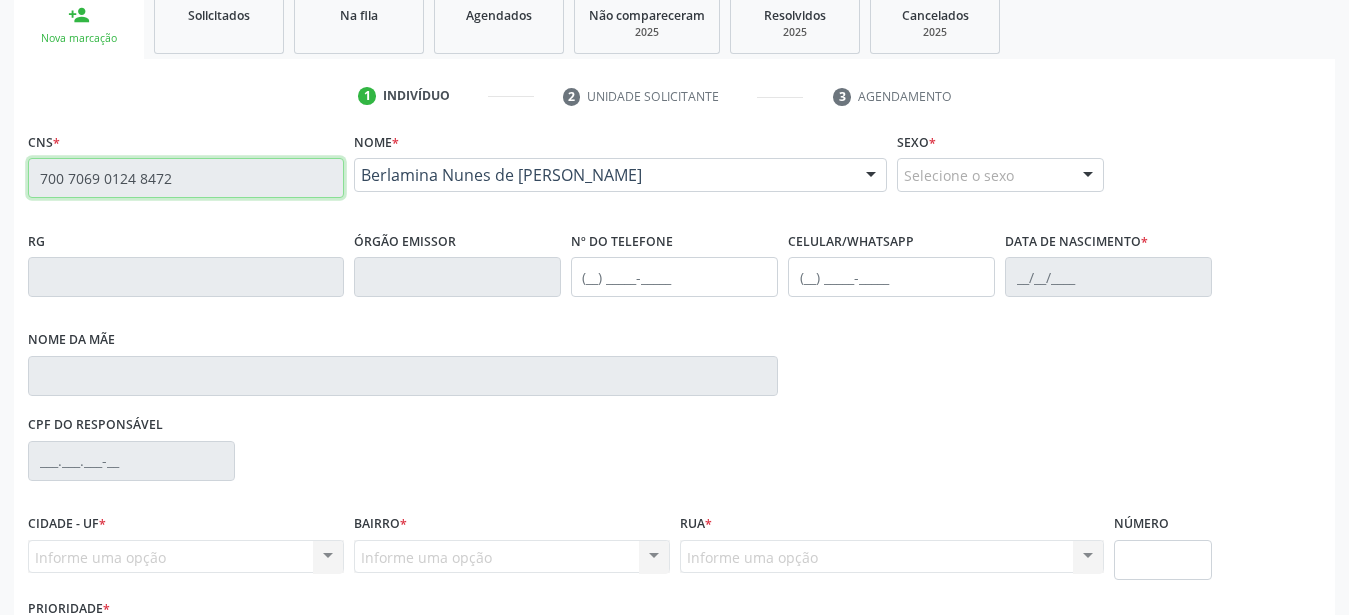 type on "[PERSON_NAME] de Magalhaes" 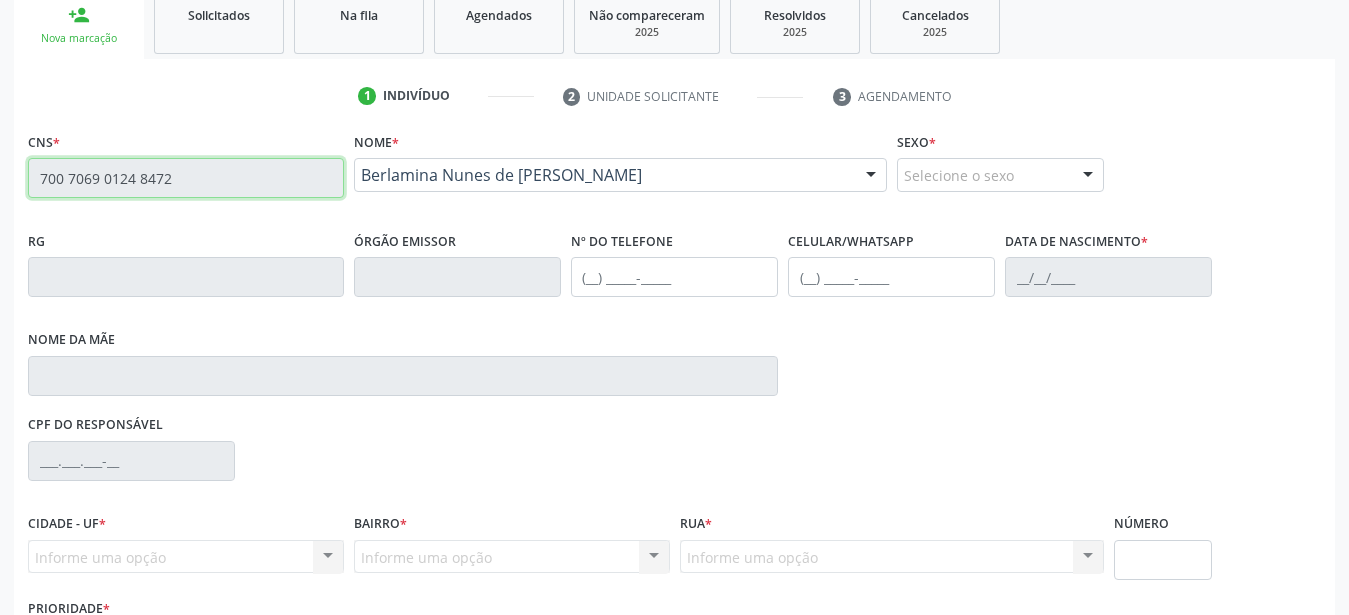 type on "1244" 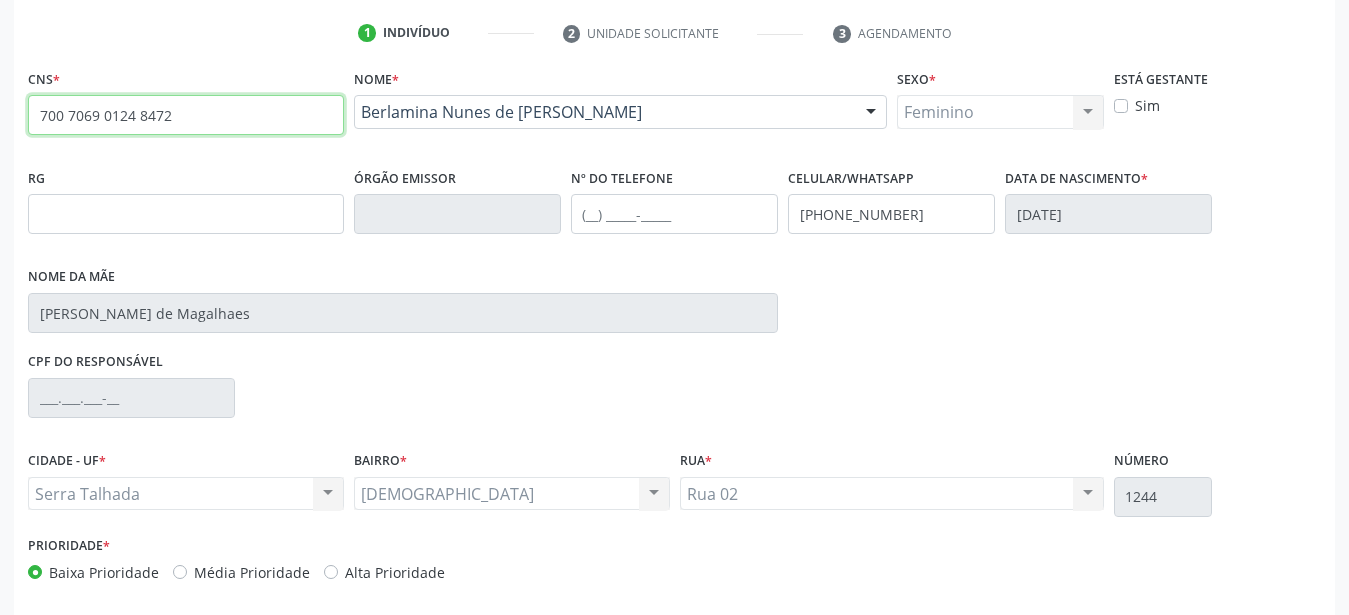 scroll, scrollTop: 455, scrollLeft: 0, axis: vertical 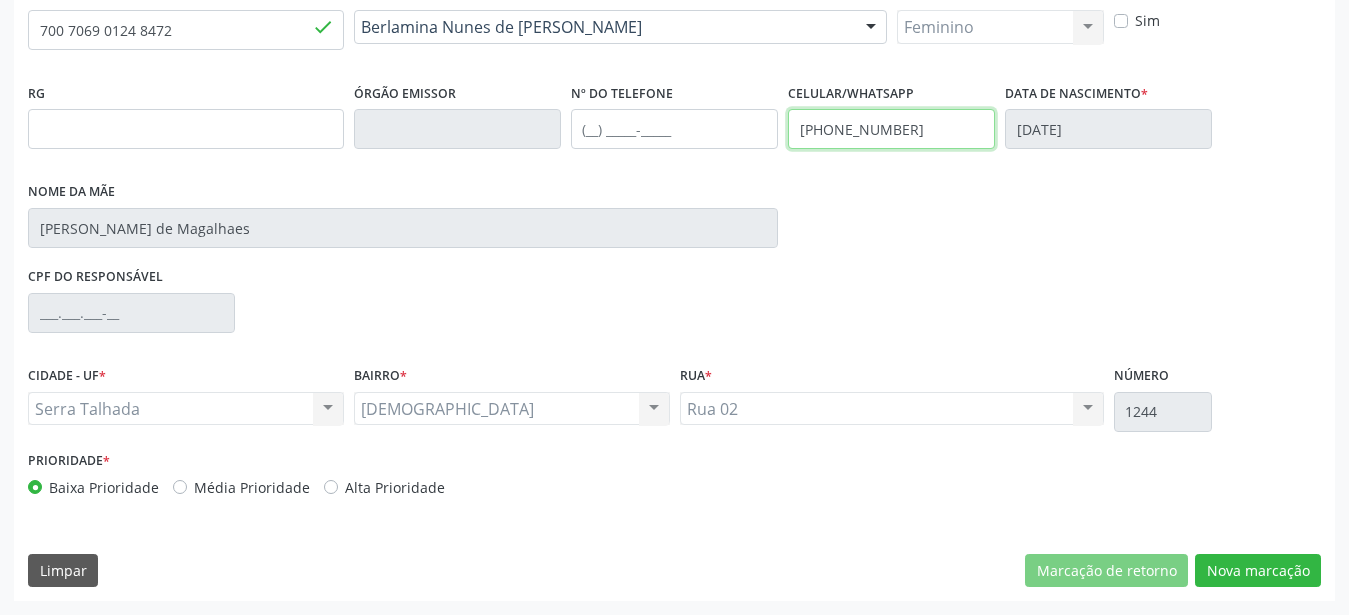 drag, startPoint x: 940, startPoint y: 121, endPoint x: 616, endPoint y: 118, distance: 324.0139 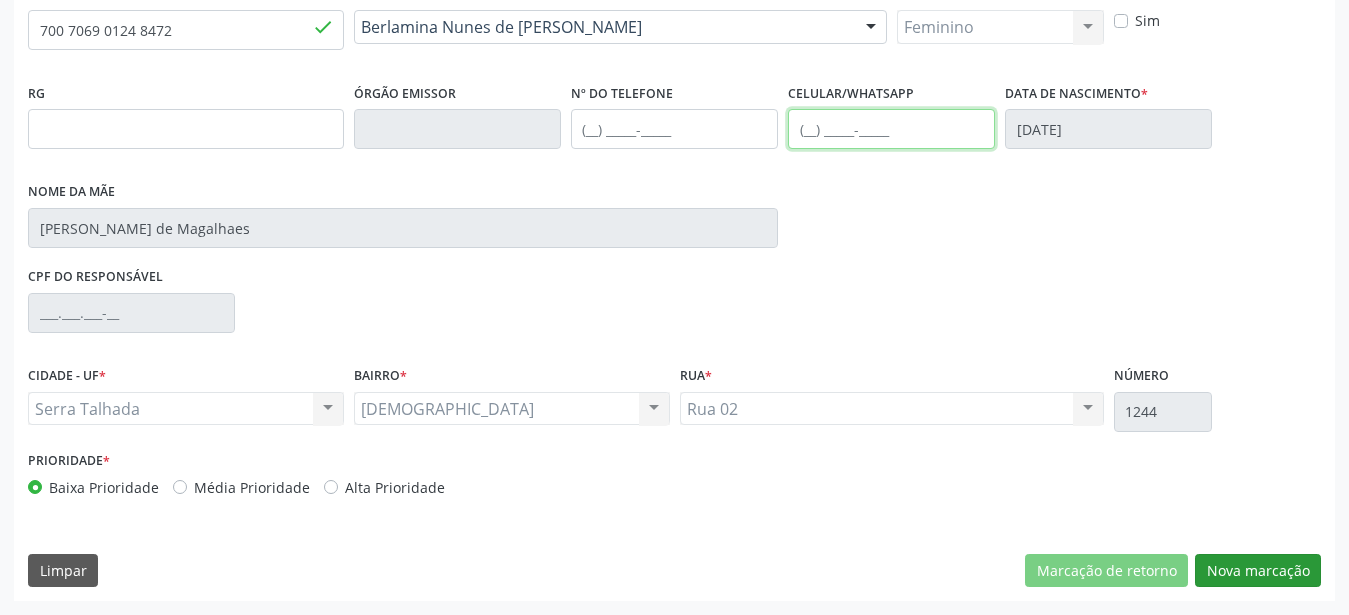 type 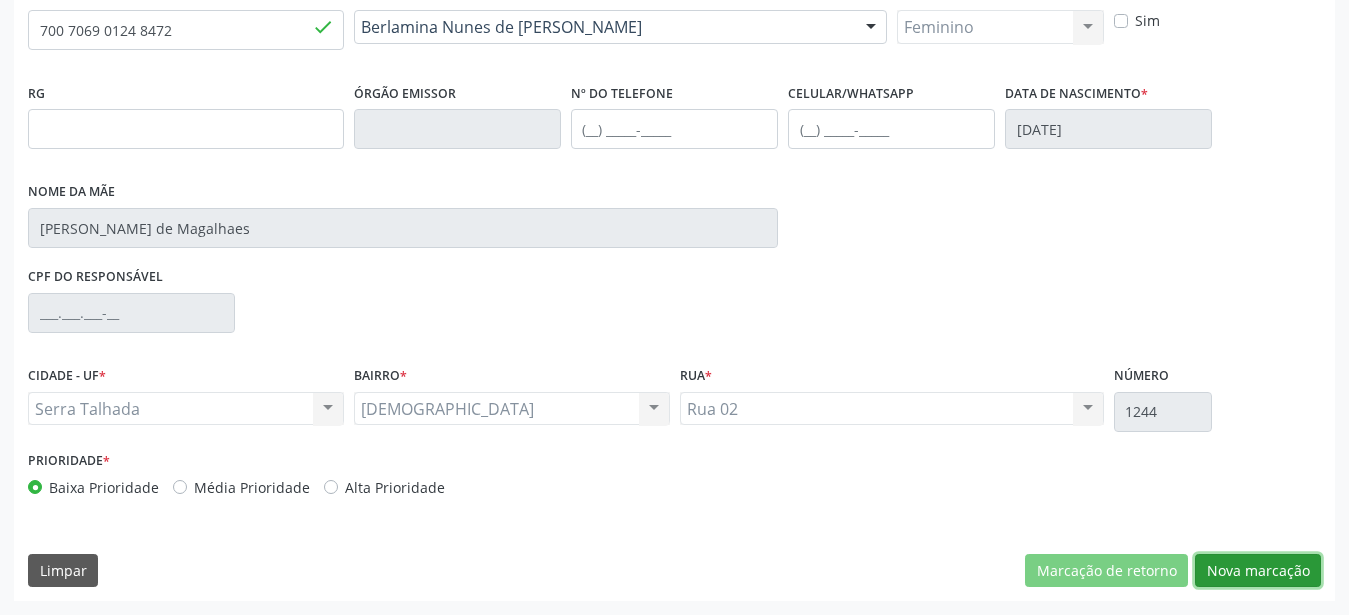 click on "Nova marcação" at bounding box center (1258, 571) 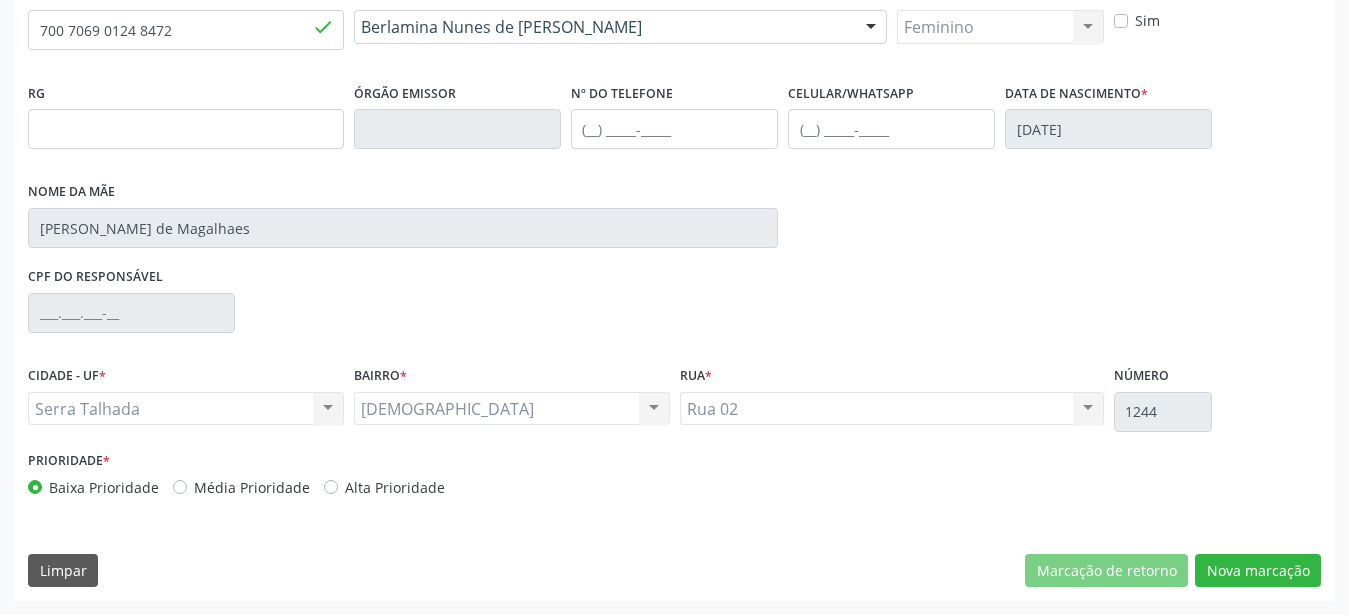 scroll, scrollTop: 307, scrollLeft: 0, axis: vertical 